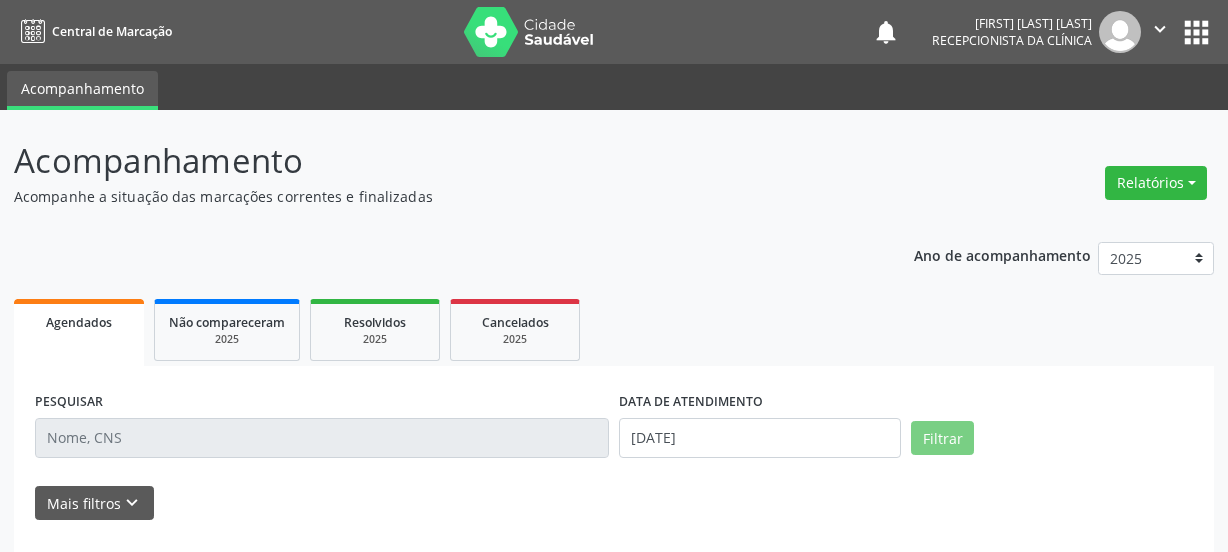 scroll, scrollTop: 0, scrollLeft: 0, axis: both 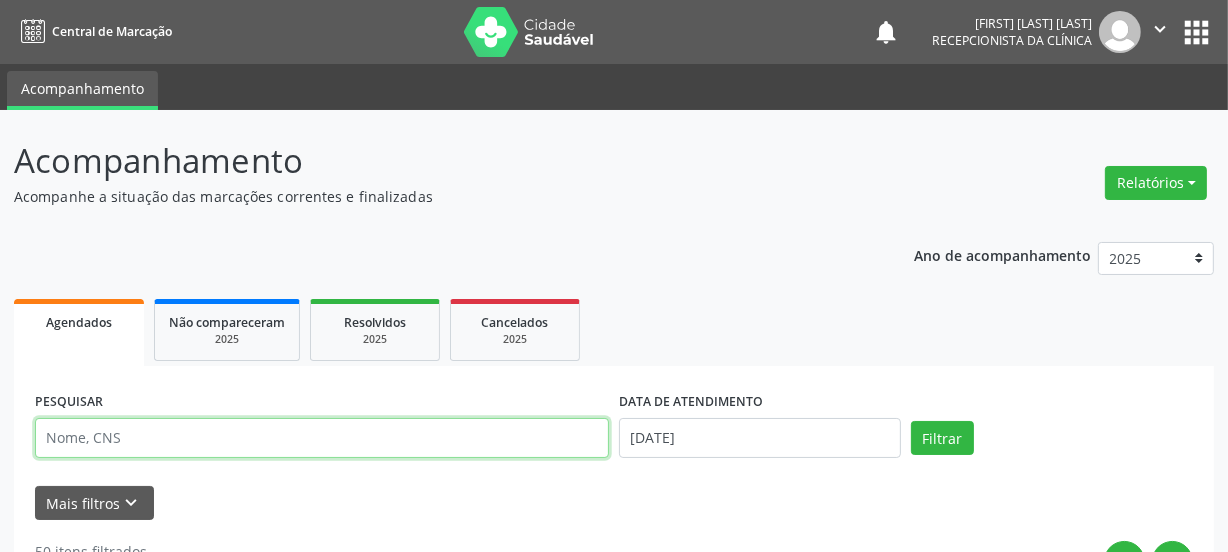 click at bounding box center (322, 438) 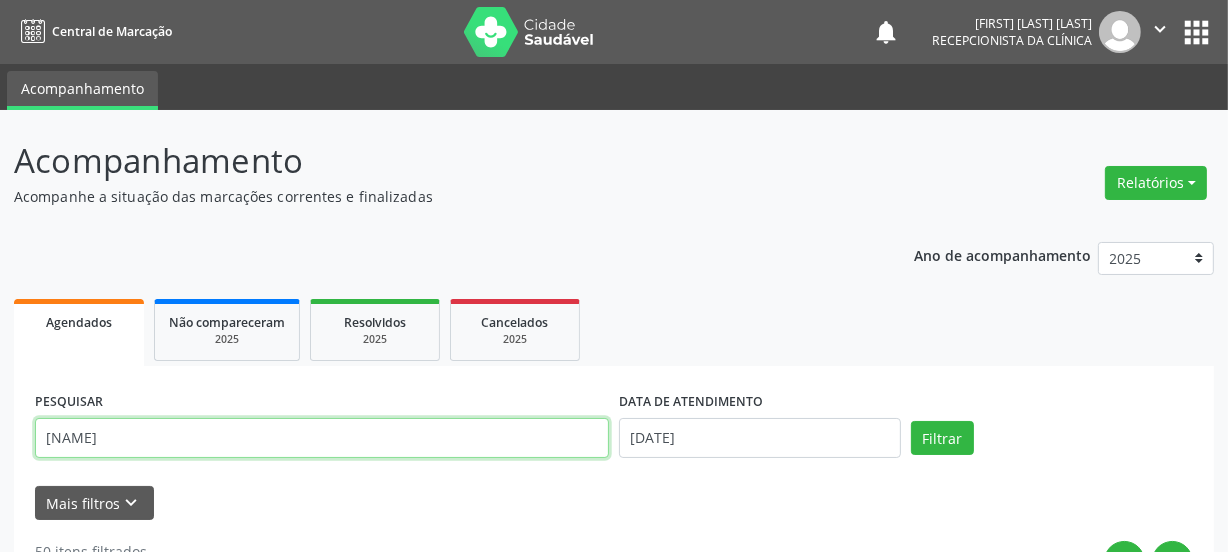 type on "[NAME]" 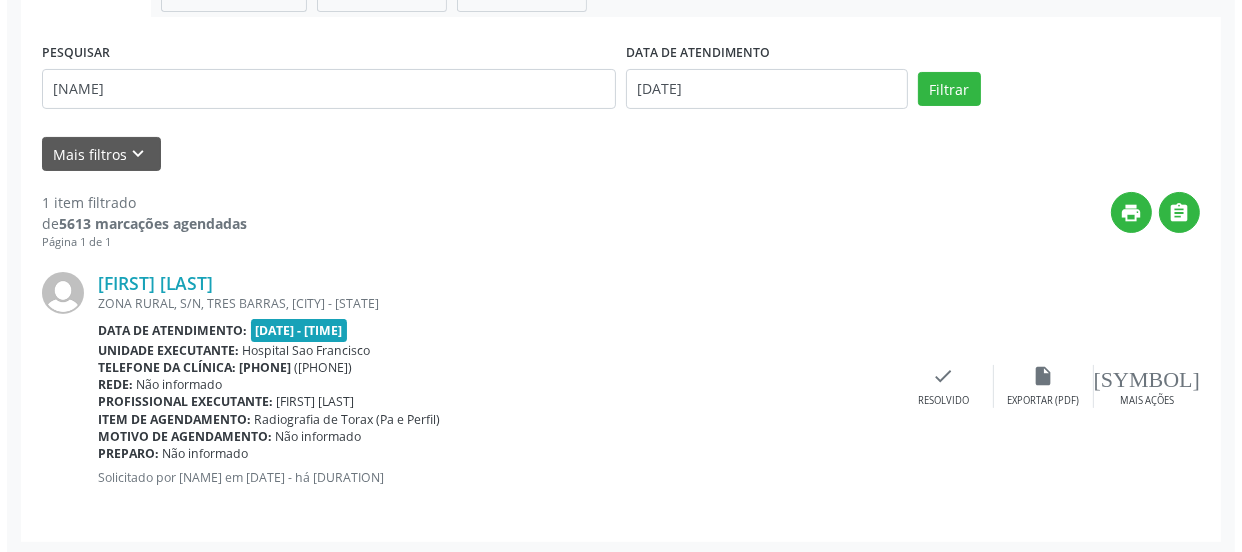 scroll, scrollTop: 352, scrollLeft: 0, axis: vertical 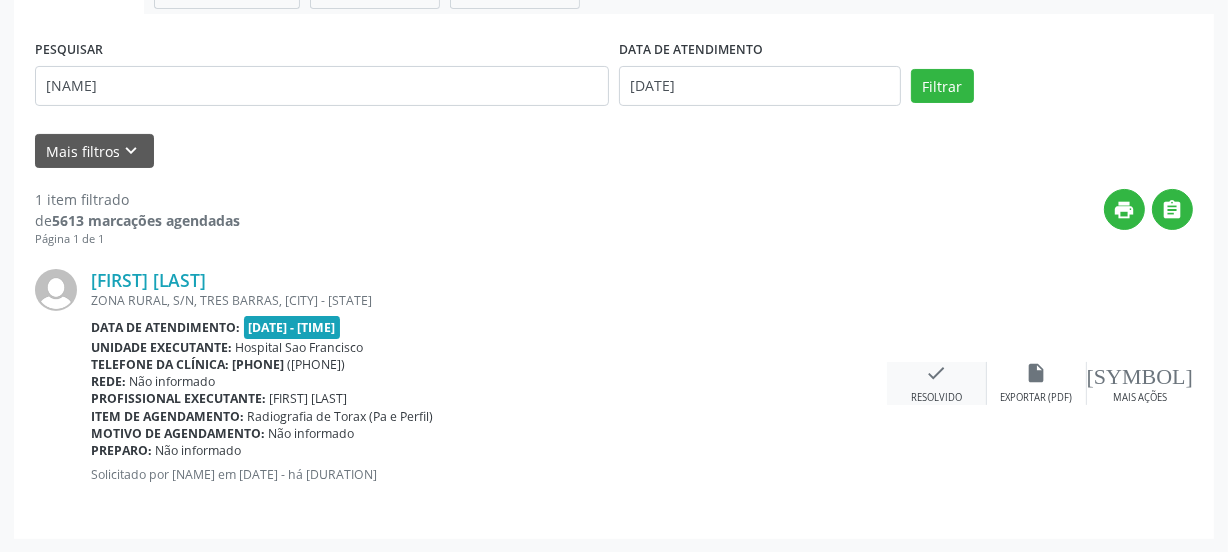 click on "check
Resolvido" at bounding box center (937, 383) 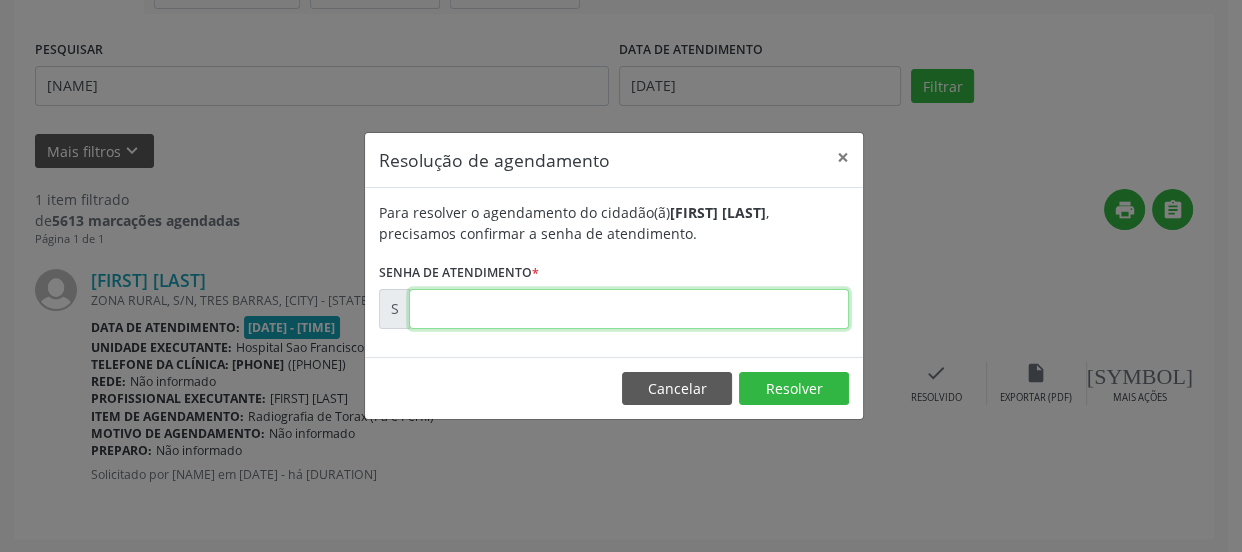 click at bounding box center [629, 309] 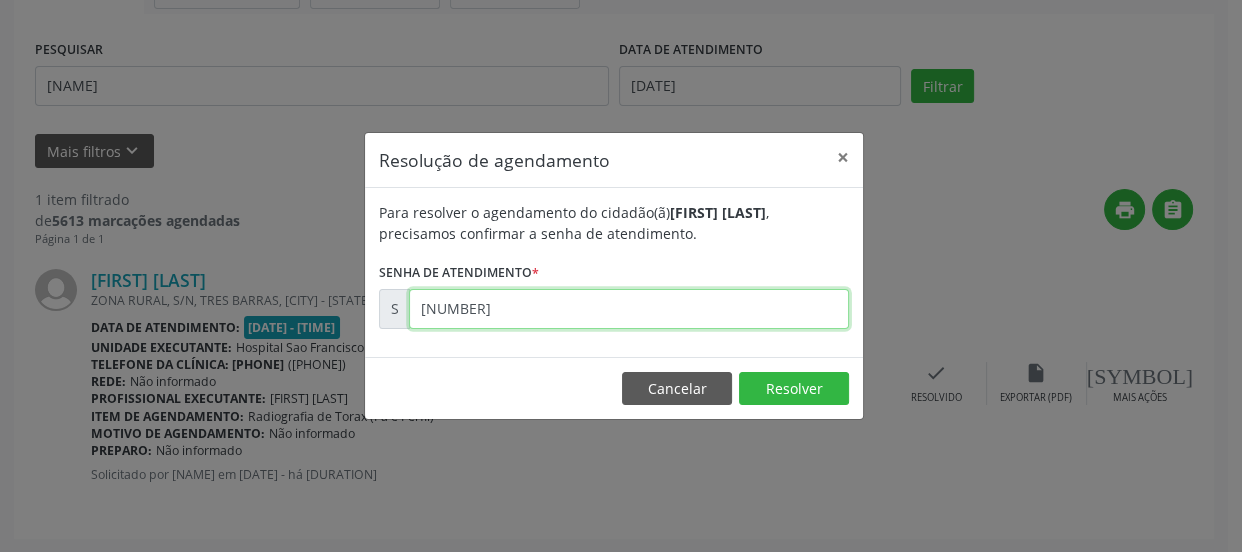 type on "[NUMBER]" 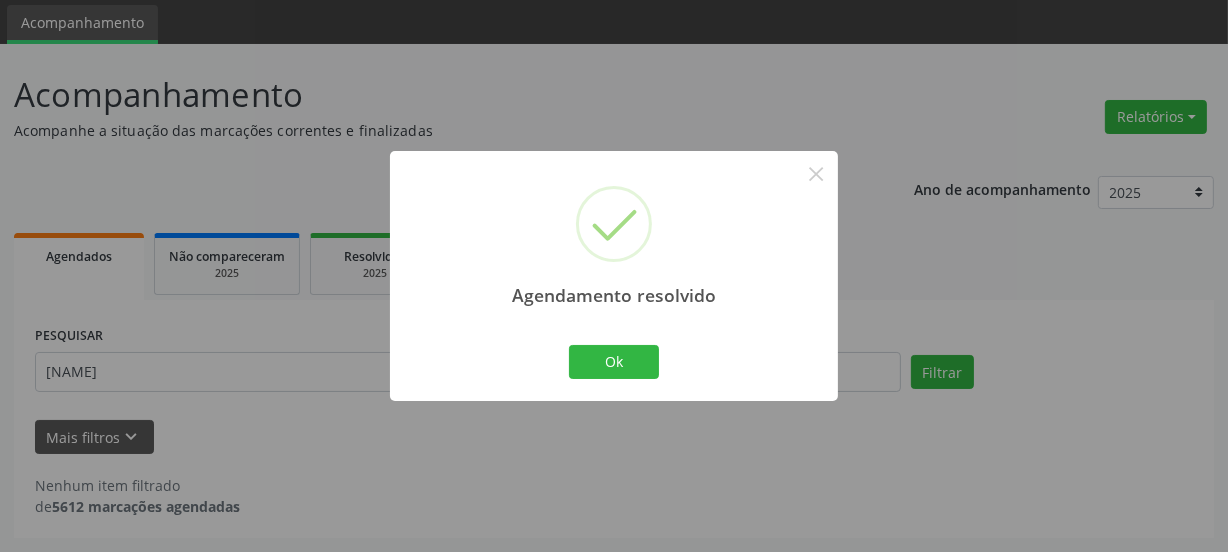 scroll, scrollTop: 65, scrollLeft: 0, axis: vertical 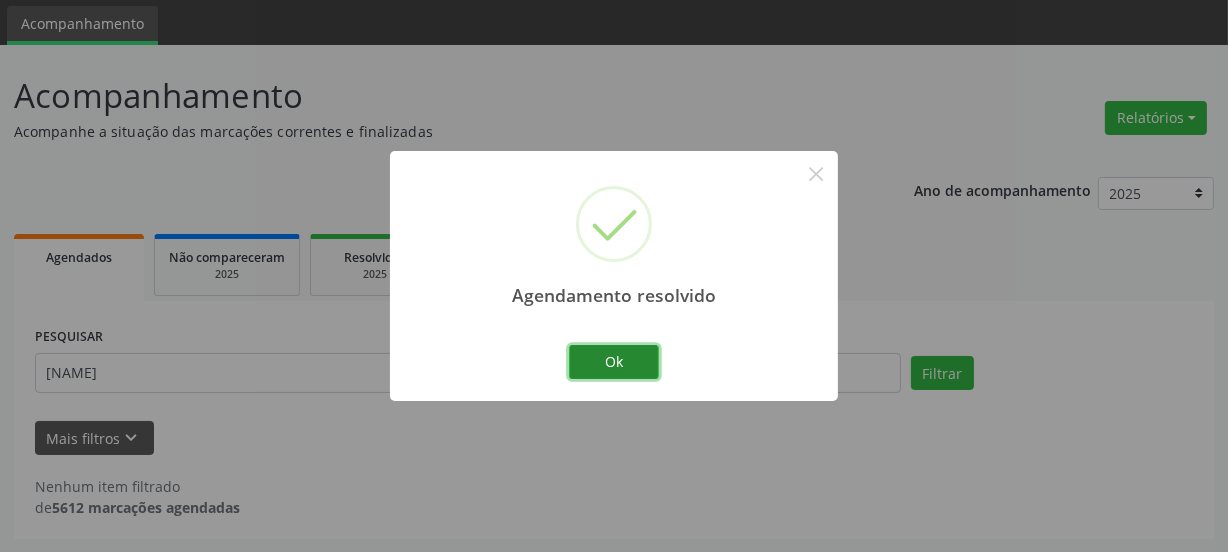 click on "Ok" at bounding box center (614, 362) 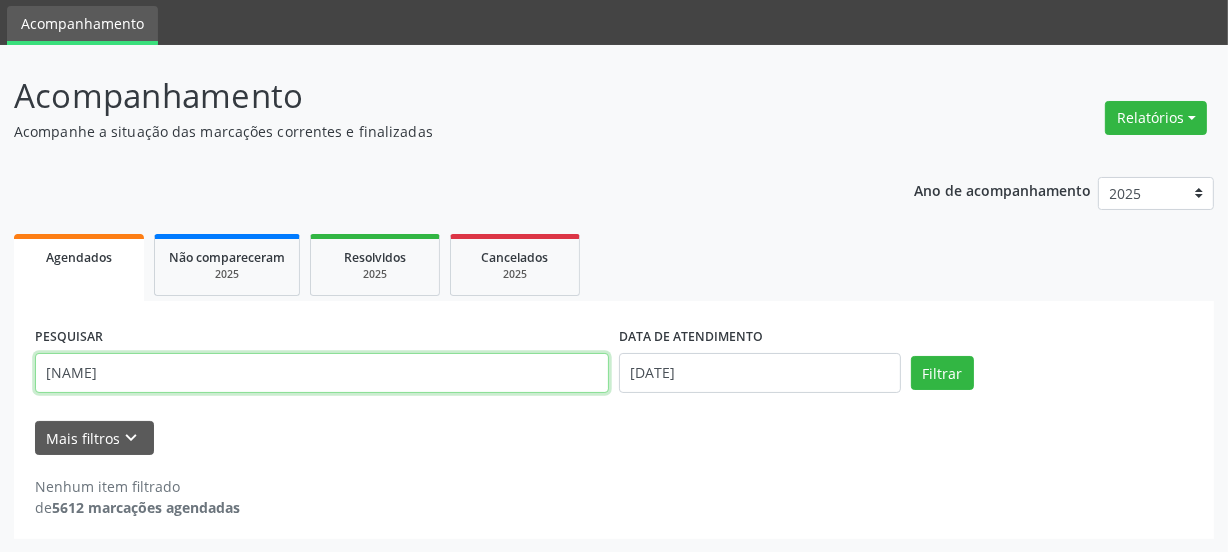 drag, startPoint x: 195, startPoint y: 390, endPoint x: 1, endPoint y: 415, distance: 195.60419 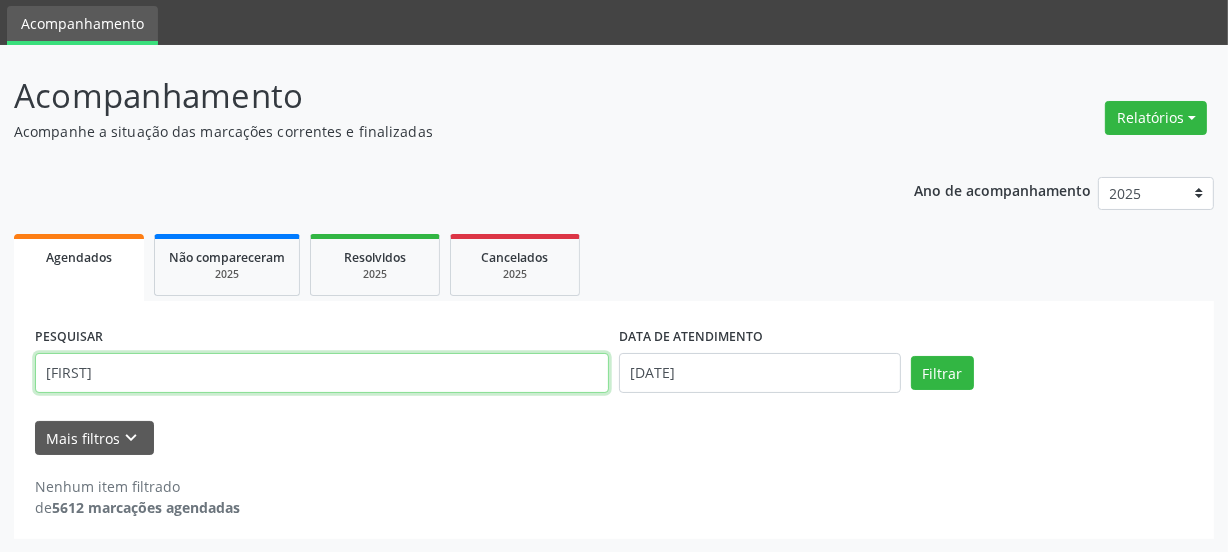 type on "[FIRST]" 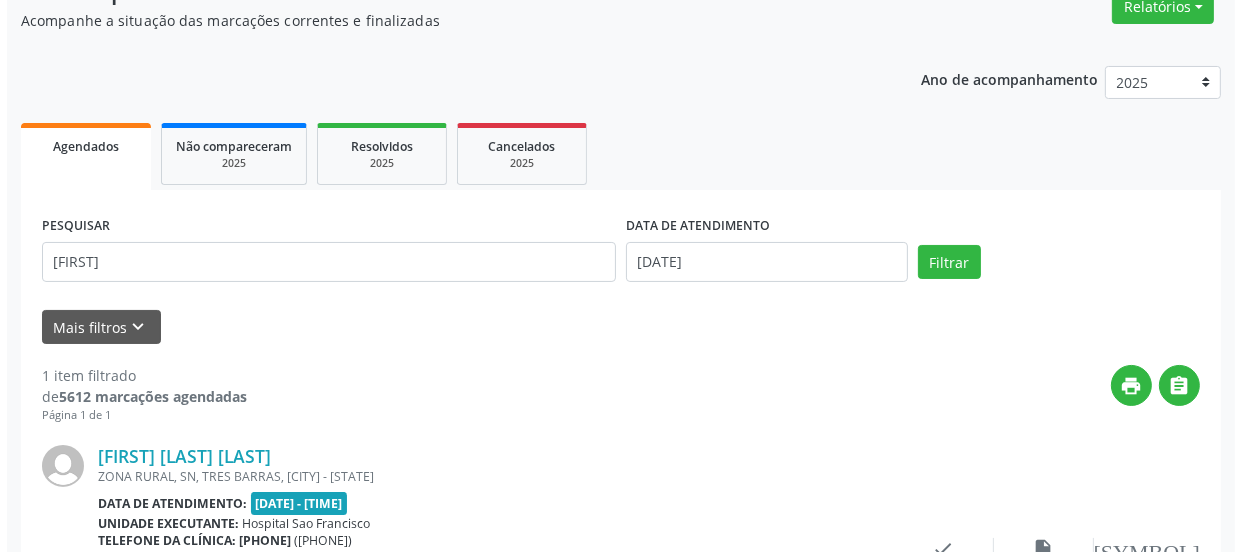 scroll, scrollTop: 352, scrollLeft: 0, axis: vertical 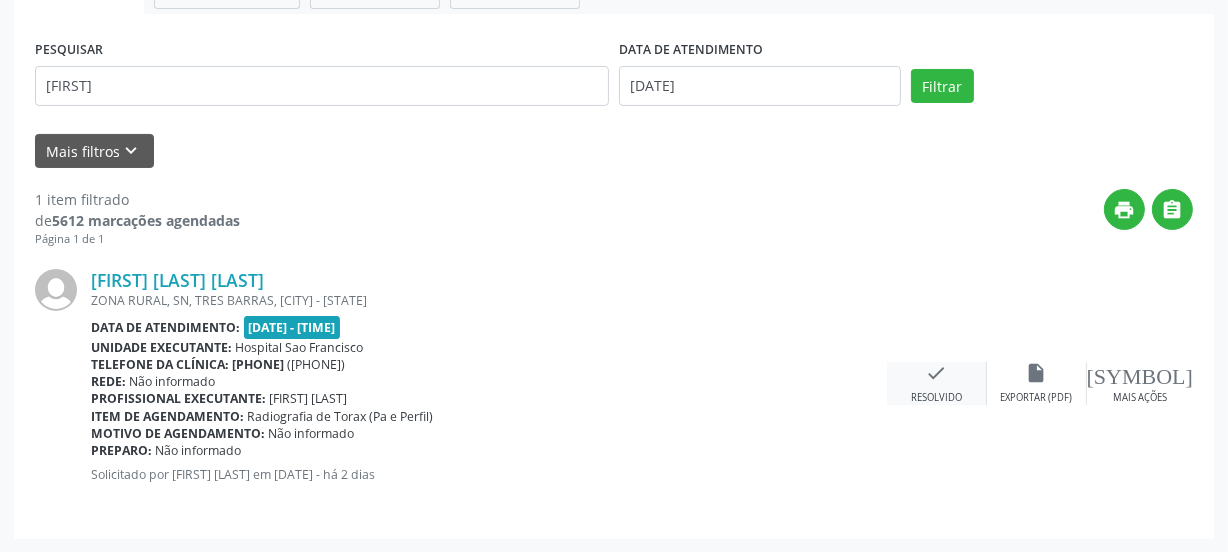 click on "Resolvido" at bounding box center (1036, 398) 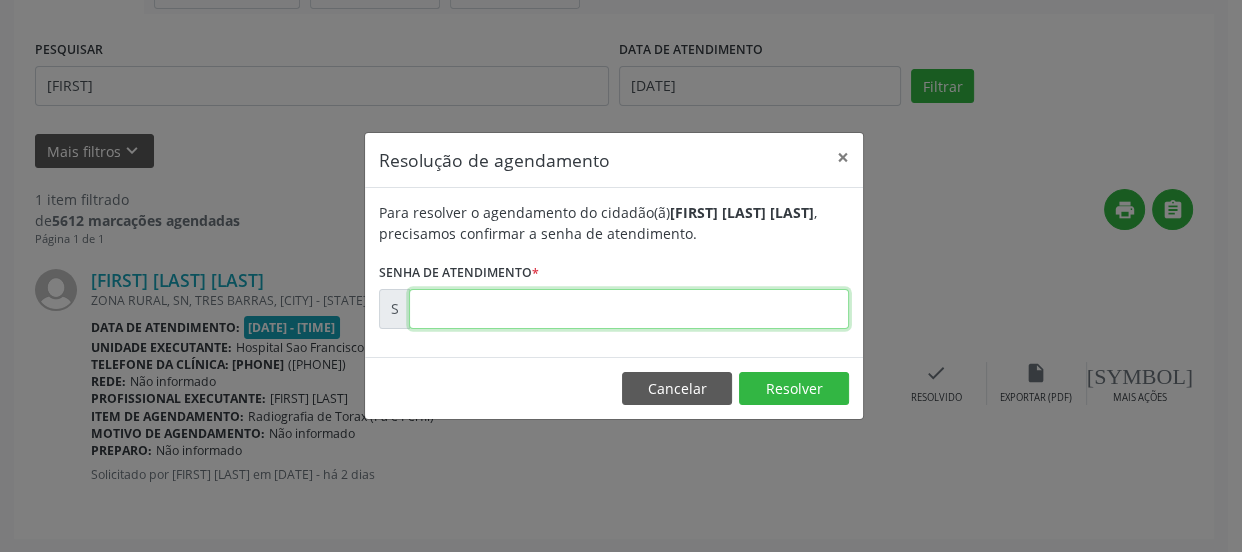 click at bounding box center (629, 309) 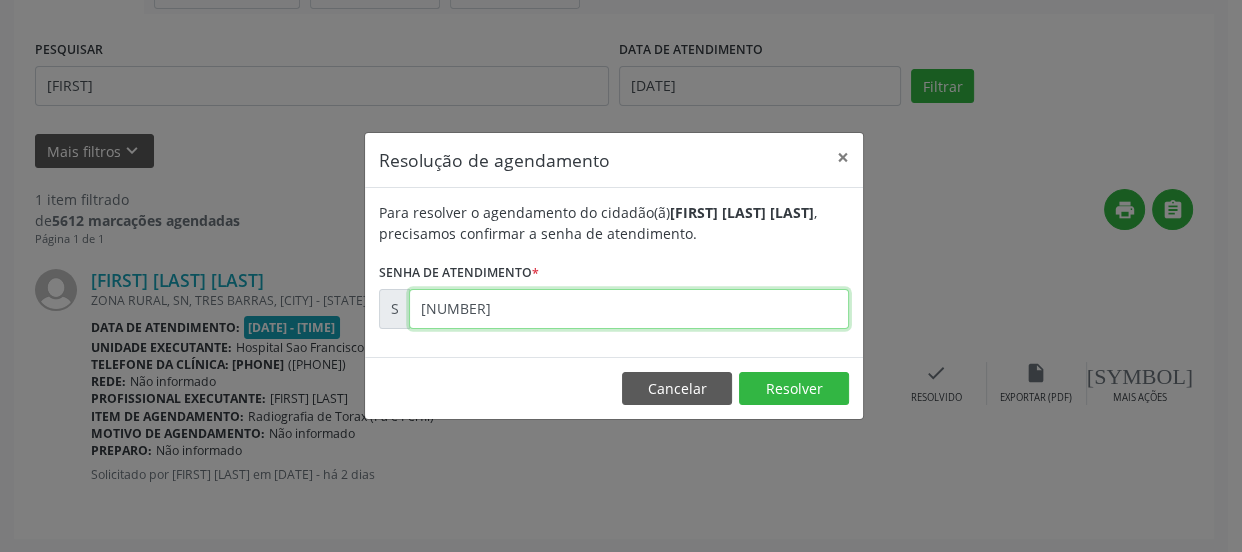 type on "[NUMBER]" 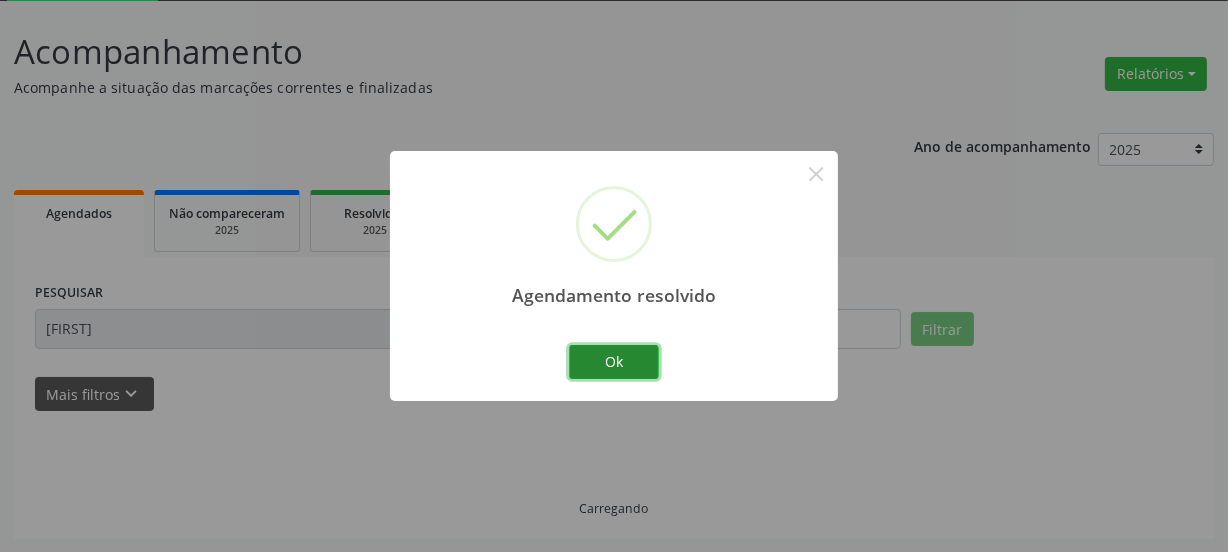 click on "Ok" at bounding box center (614, 362) 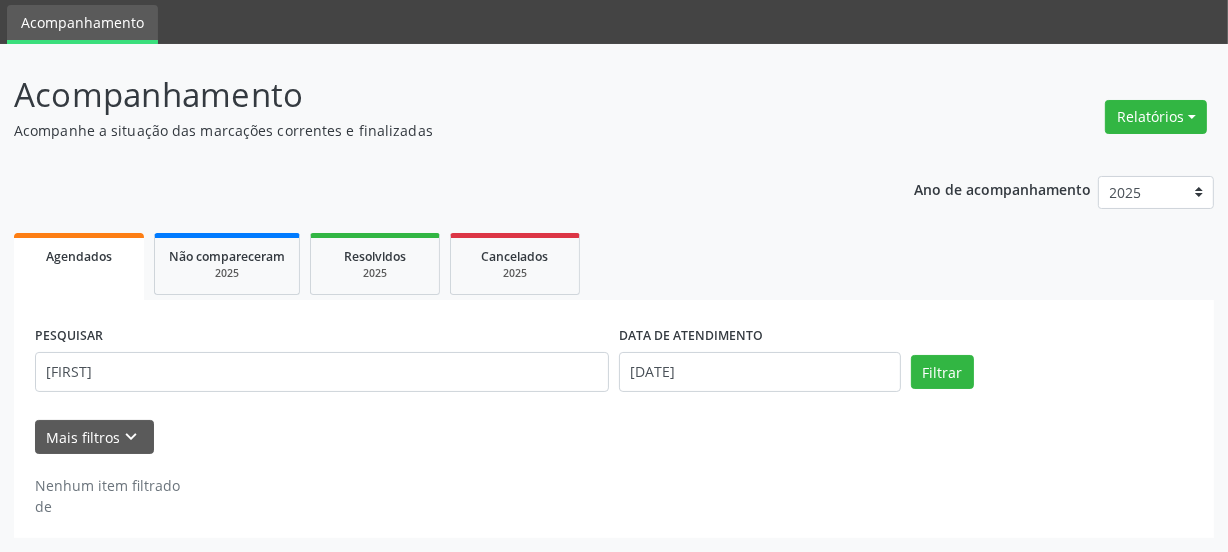 scroll, scrollTop: 65, scrollLeft: 0, axis: vertical 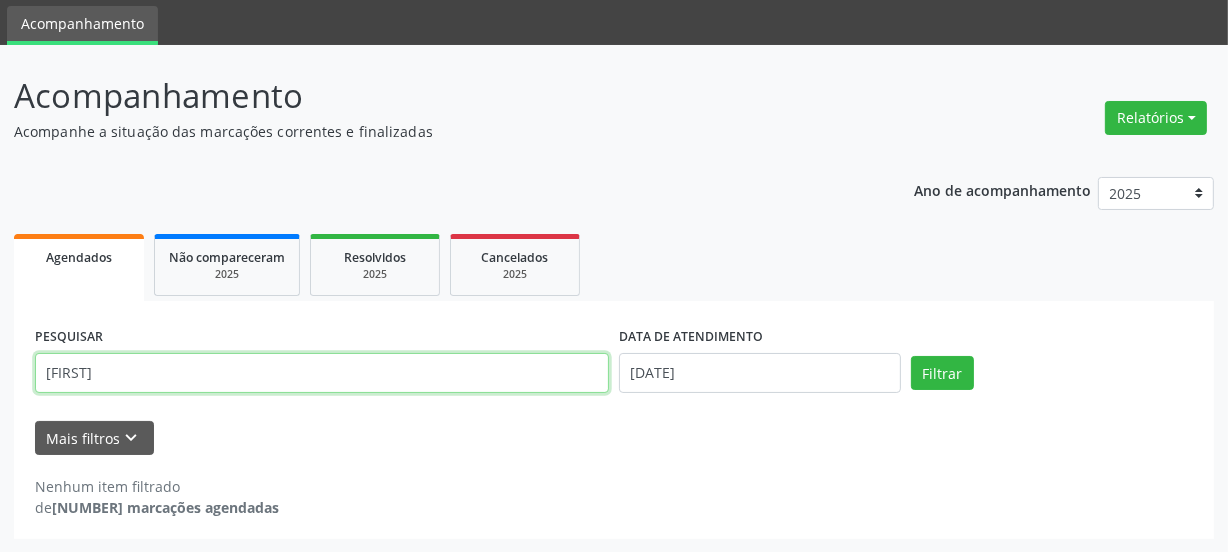 drag, startPoint x: 127, startPoint y: 358, endPoint x: 0, endPoint y: 356, distance: 127.01575 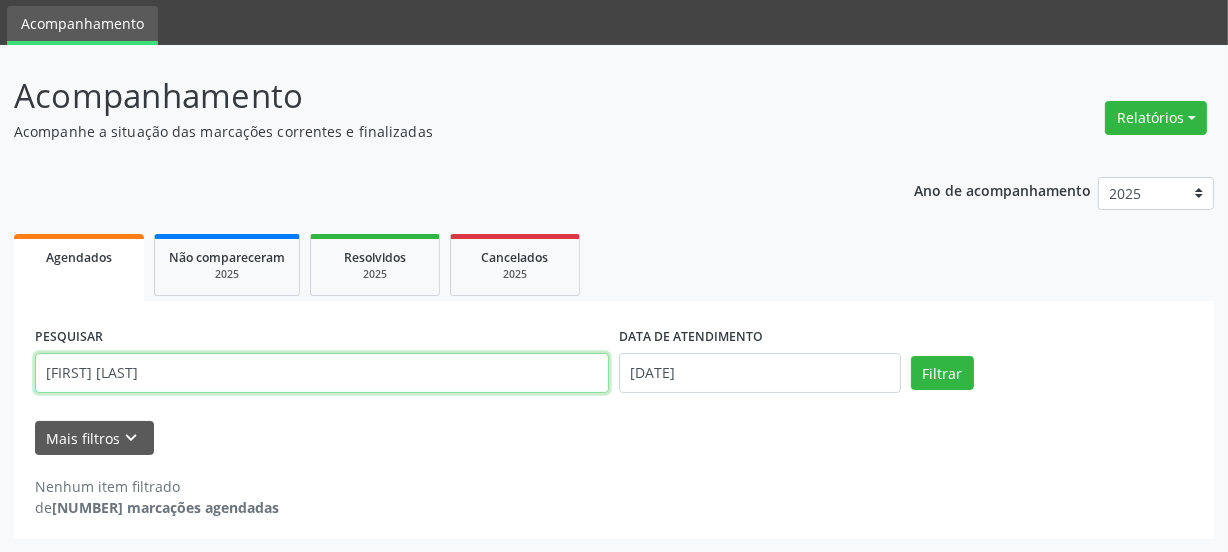 type on "[FIRST] [LAST]" 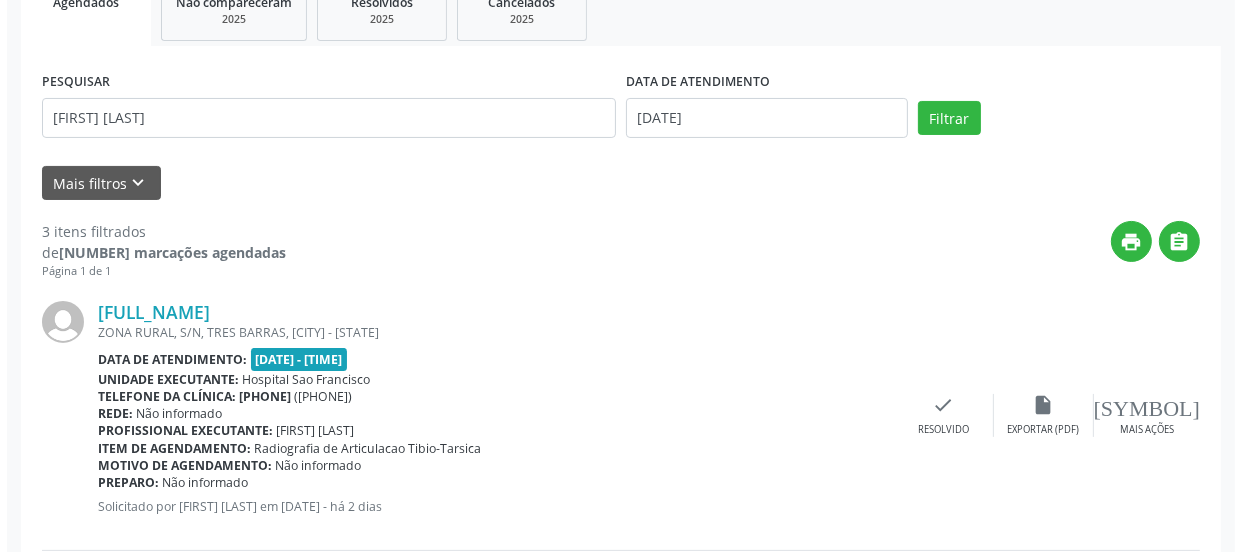 scroll, scrollTop: 610, scrollLeft: 0, axis: vertical 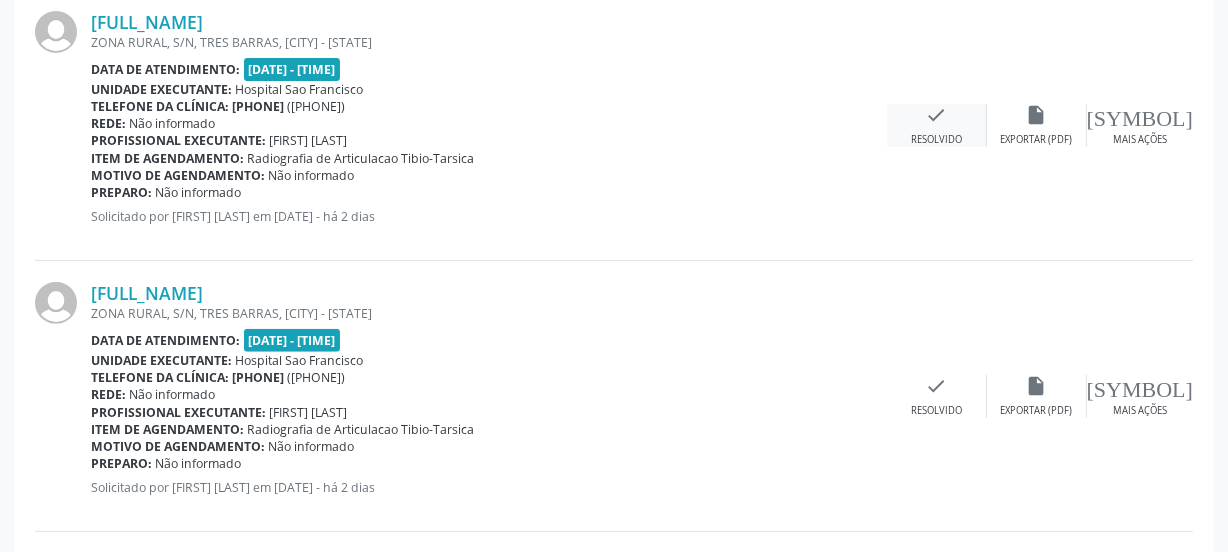click on "check" at bounding box center (1036, 115) 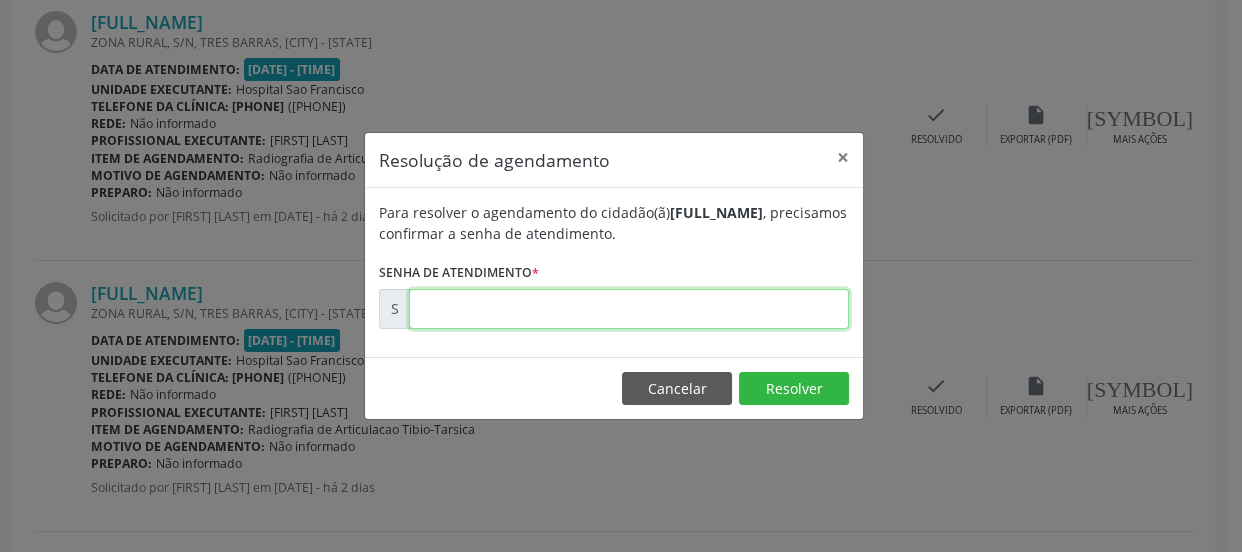 click at bounding box center [629, 309] 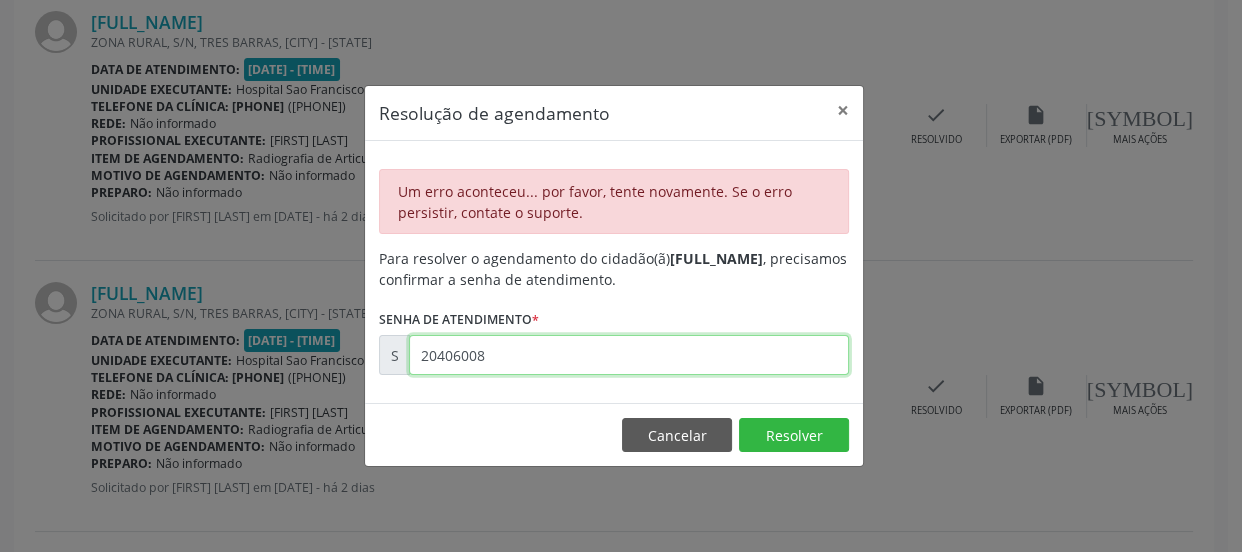 drag, startPoint x: 529, startPoint y: 363, endPoint x: 29, endPoint y: 375, distance: 500.14398 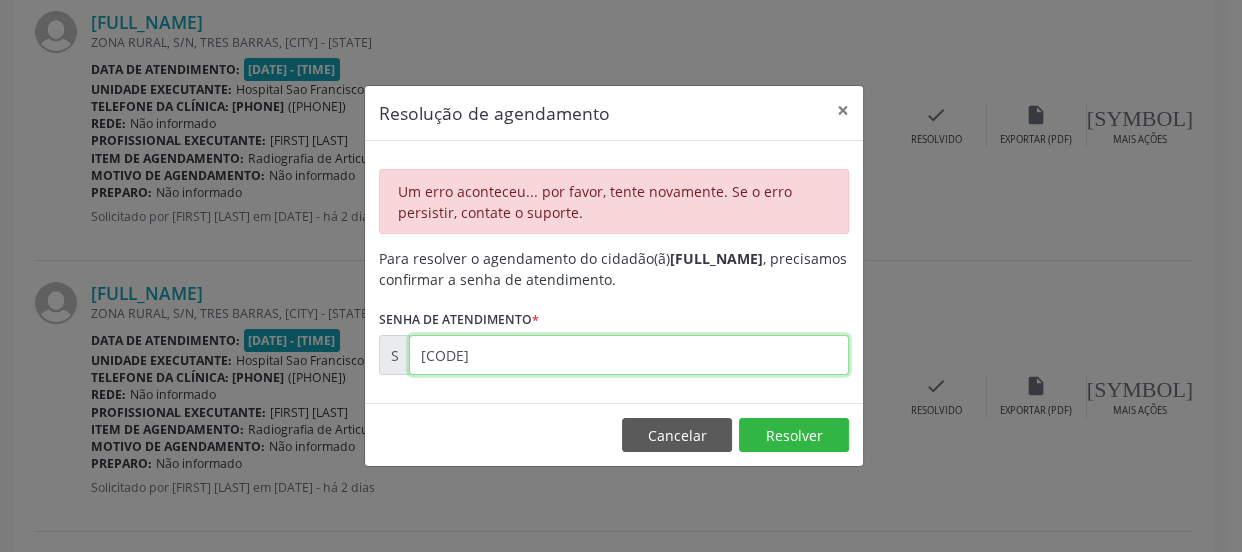 type on "[CODE]" 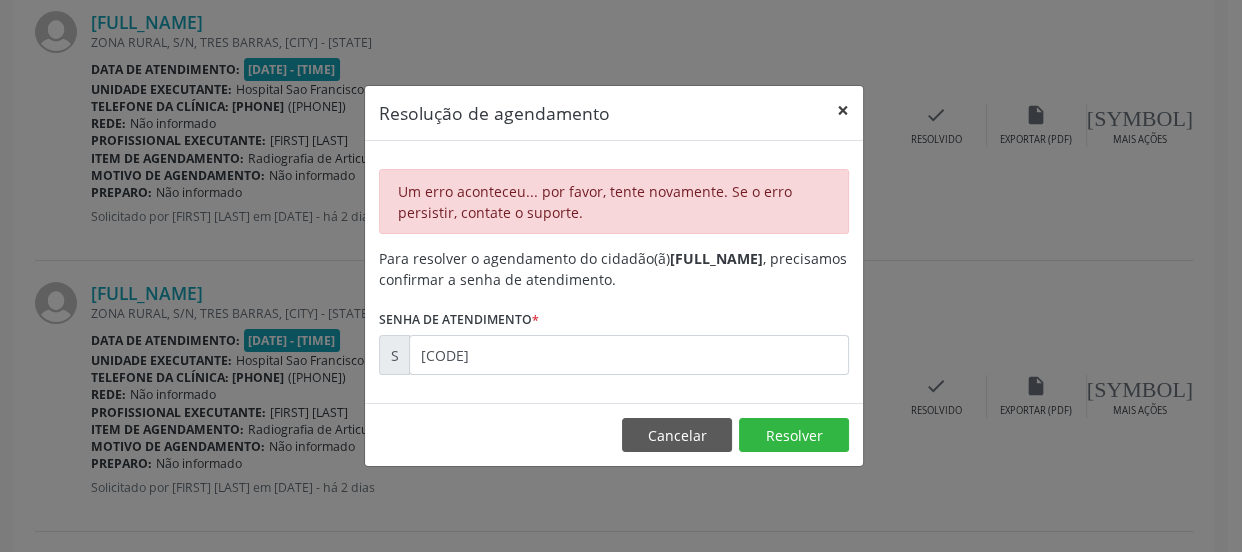 click on "×" at bounding box center (843, 110) 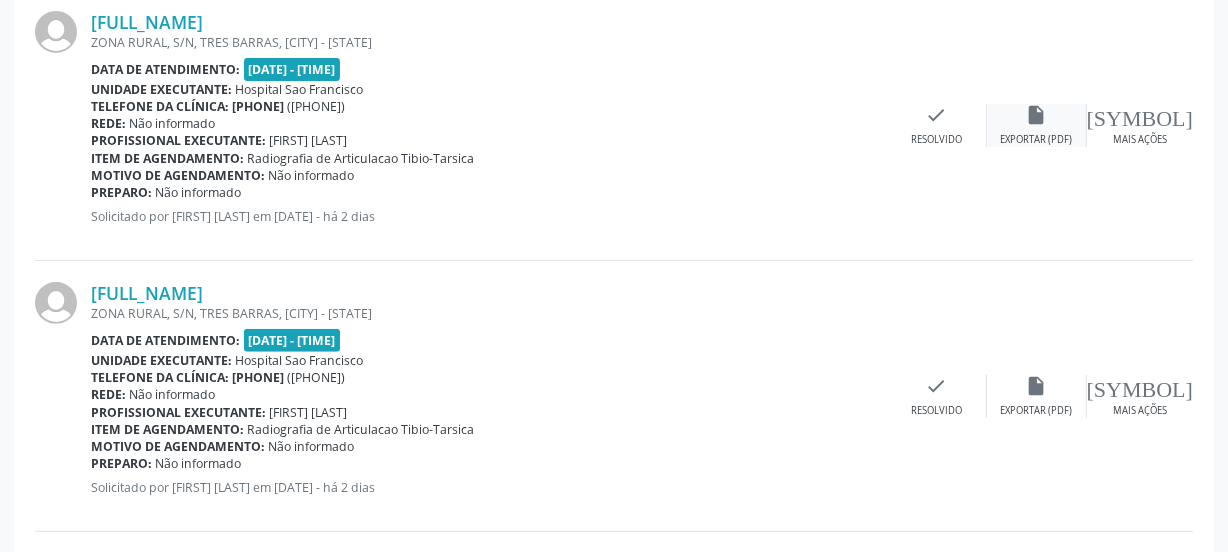 click on "insert_drive_file" at bounding box center (1036, 115) 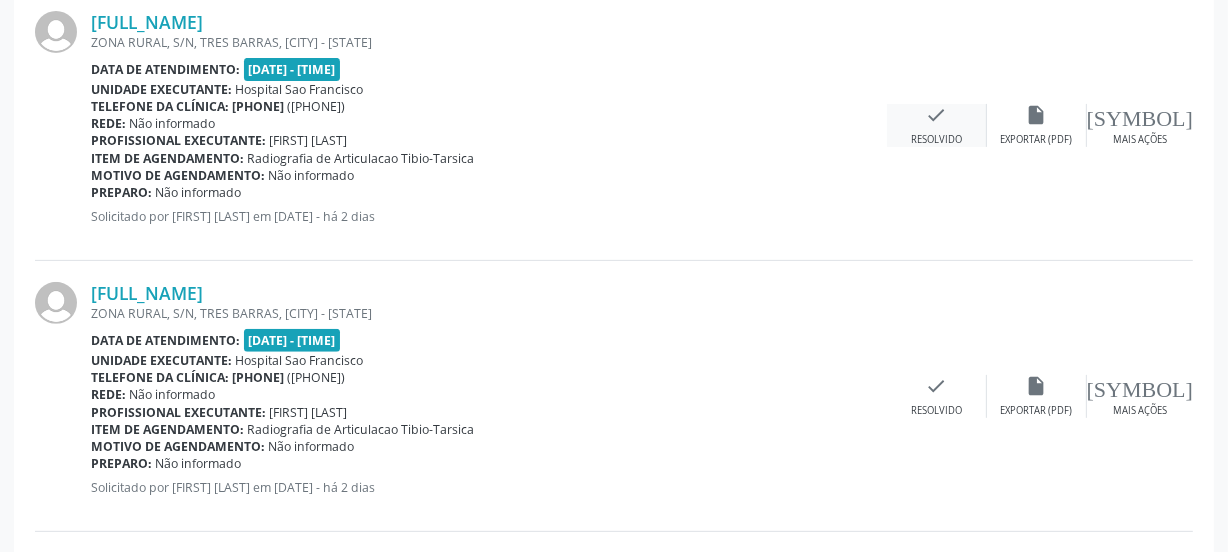 click on "check
Resolvido" at bounding box center [937, 125] 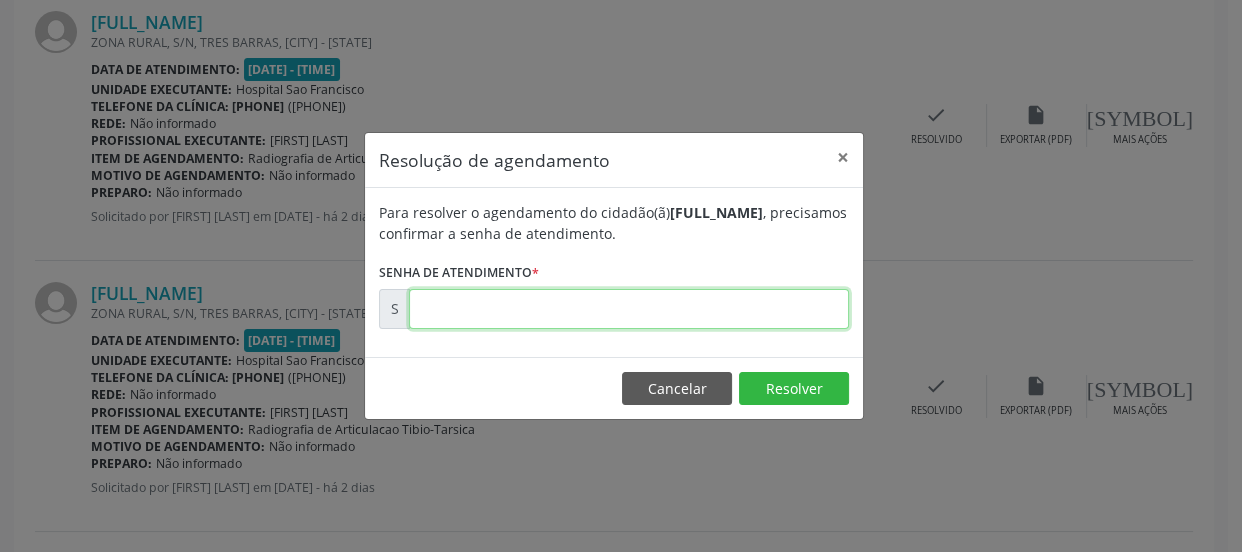 click at bounding box center [629, 309] 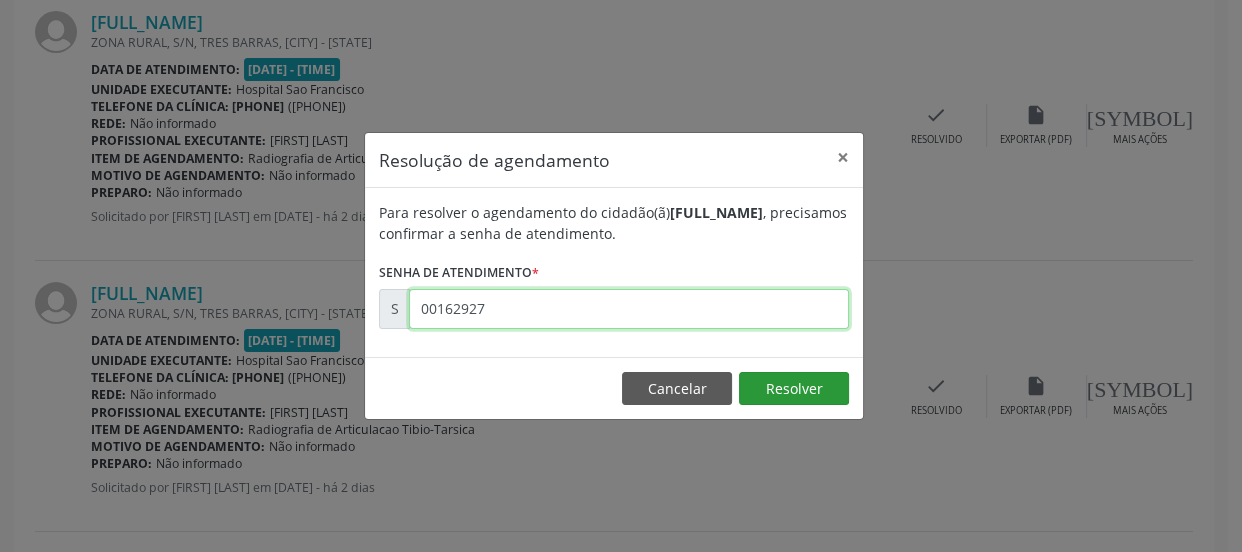 type on "00162927" 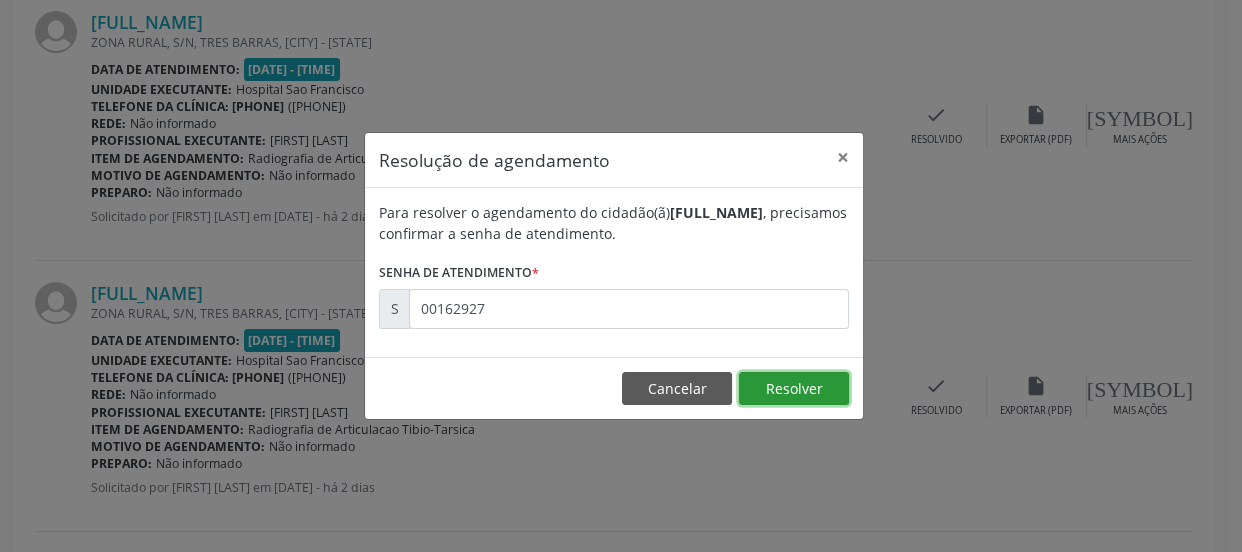 click on "Resolver" at bounding box center [794, 389] 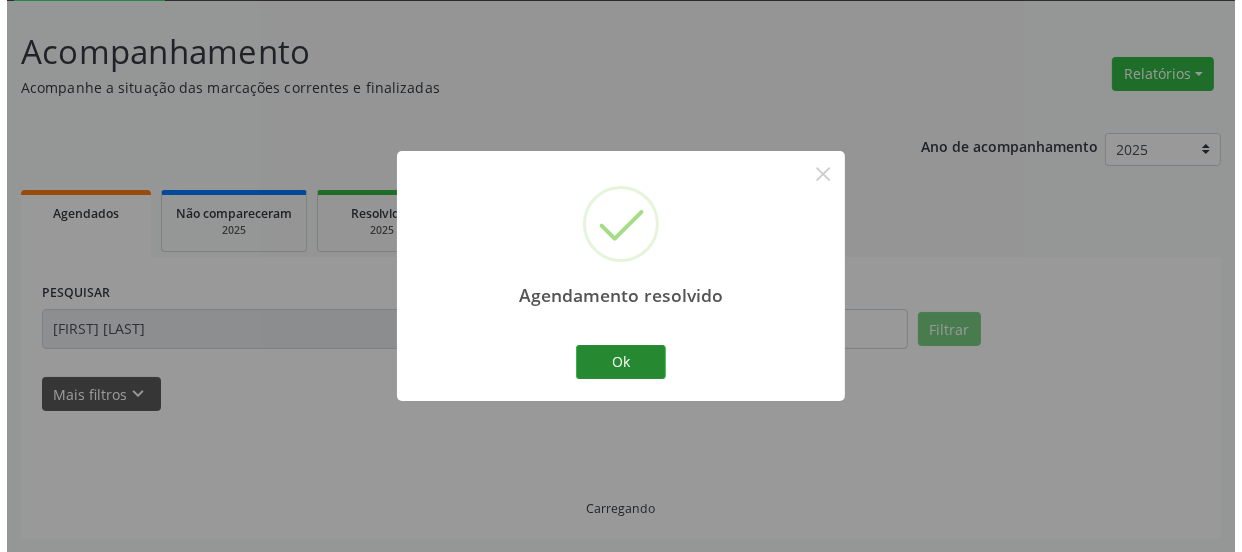 scroll, scrollTop: 610, scrollLeft: 0, axis: vertical 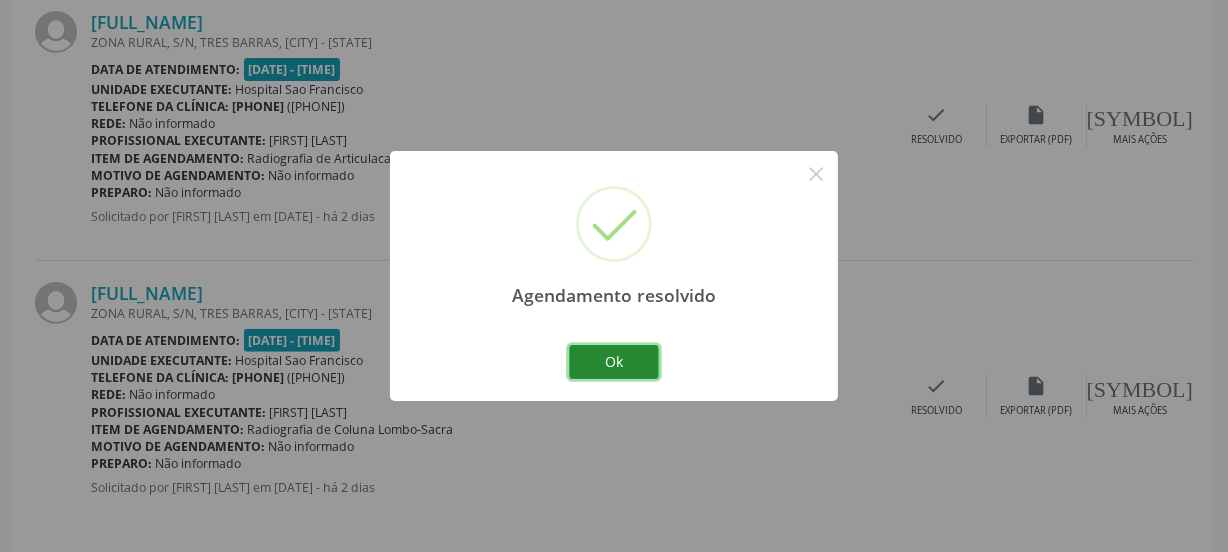 click on "Ok" at bounding box center [614, 362] 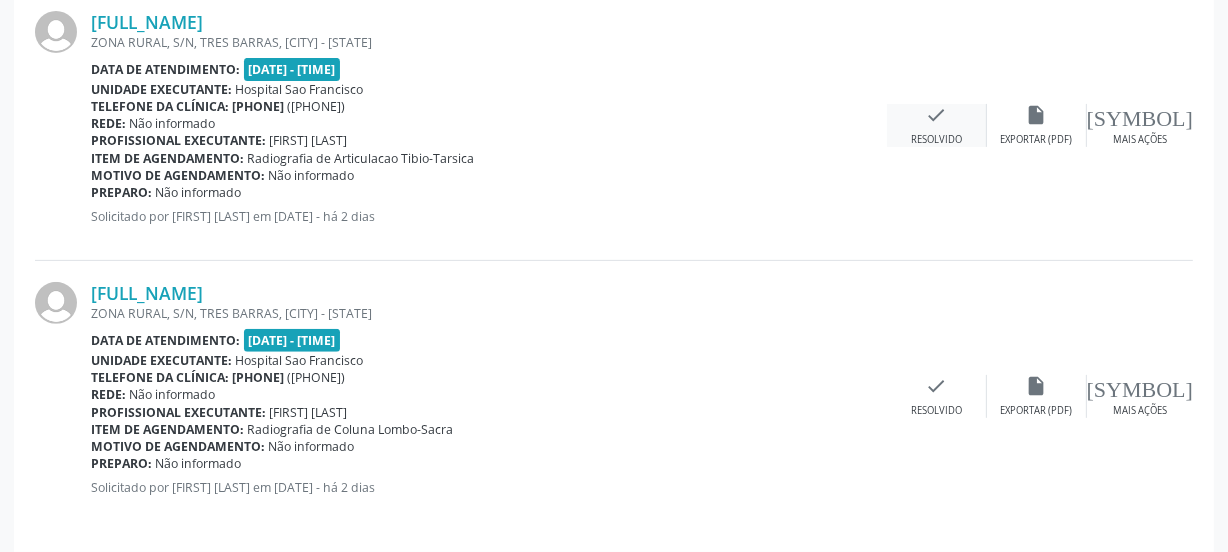 click on "check
Resolvido" at bounding box center (937, 125) 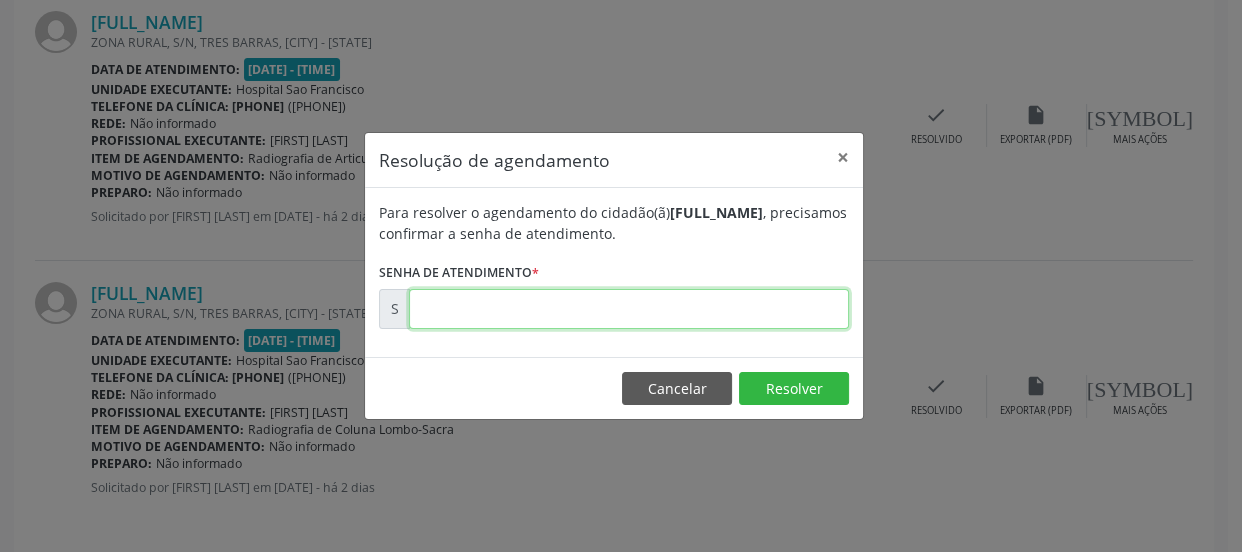 click at bounding box center (629, 309) 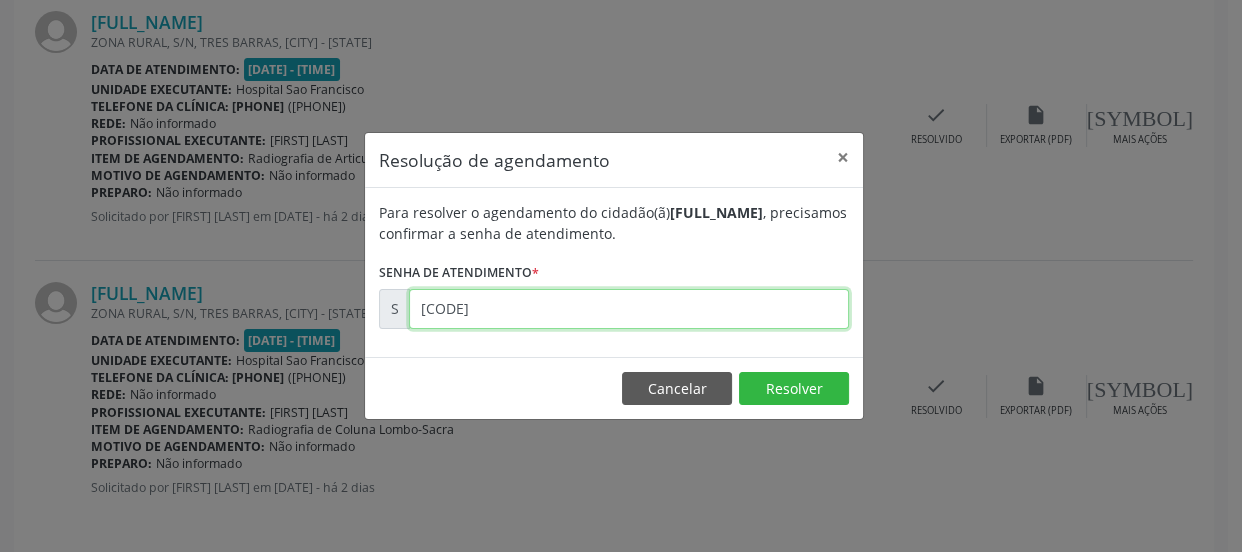 type on "[CODE]" 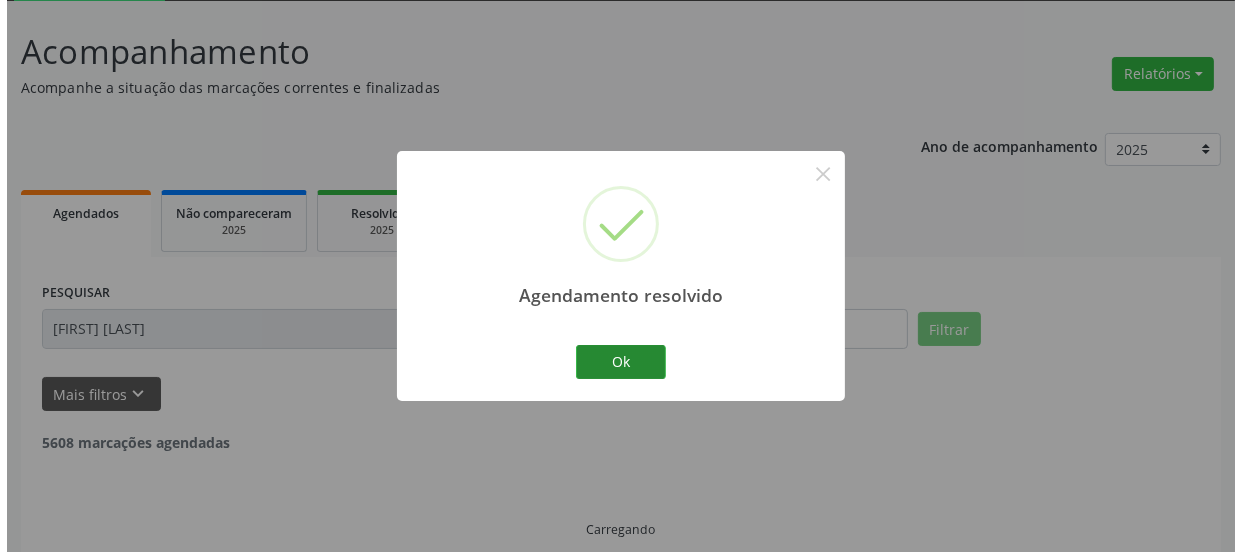 scroll, scrollTop: 352, scrollLeft: 0, axis: vertical 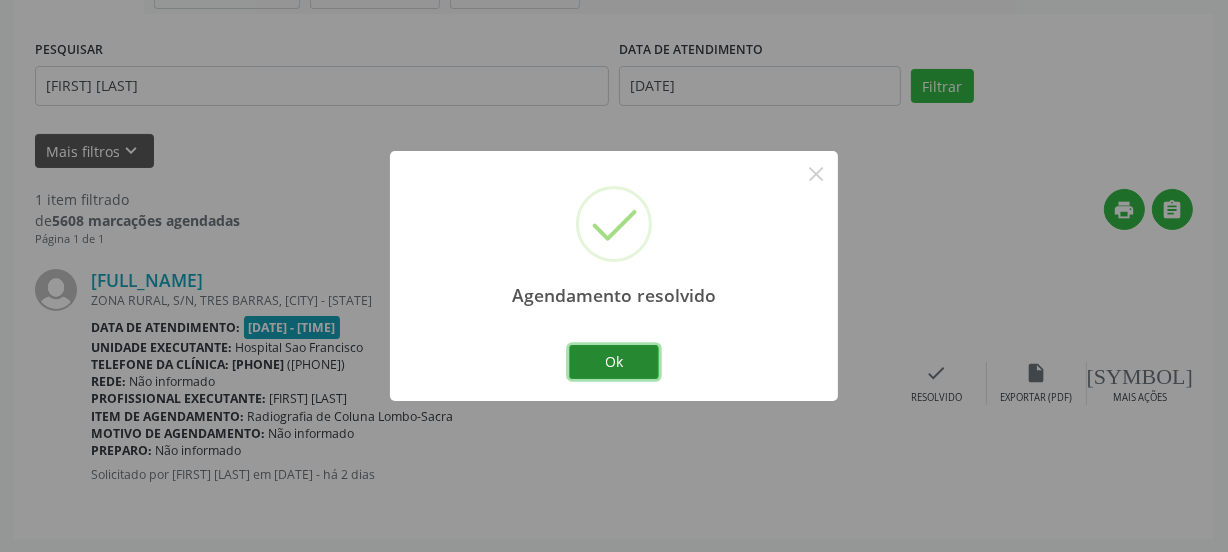 click on "Ok" at bounding box center [614, 362] 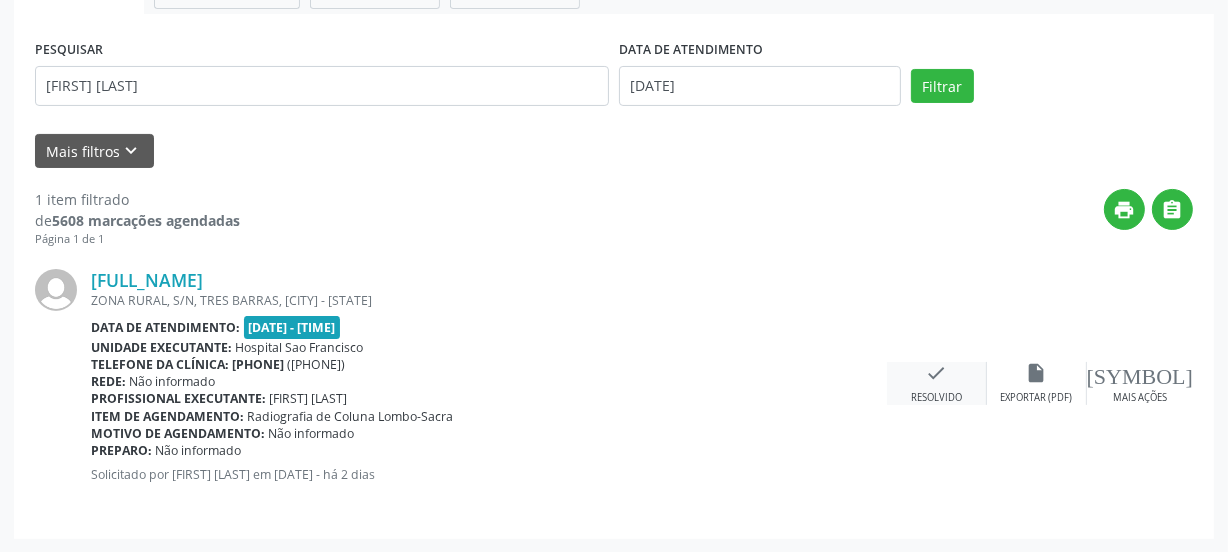 click on "Resolvido" at bounding box center (1036, 398) 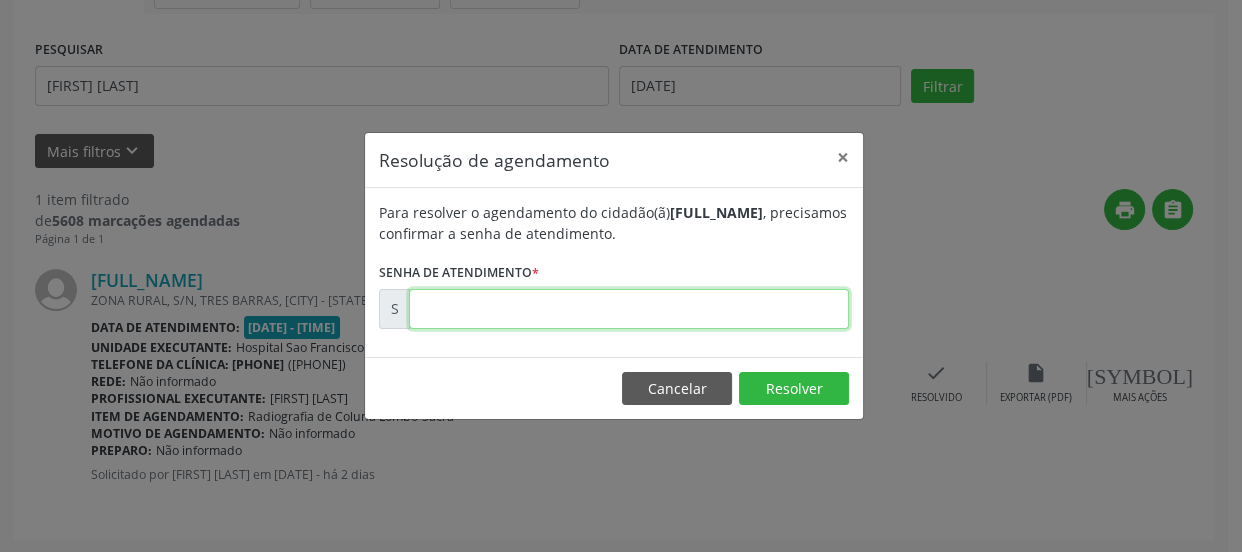 click at bounding box center (629, 309) 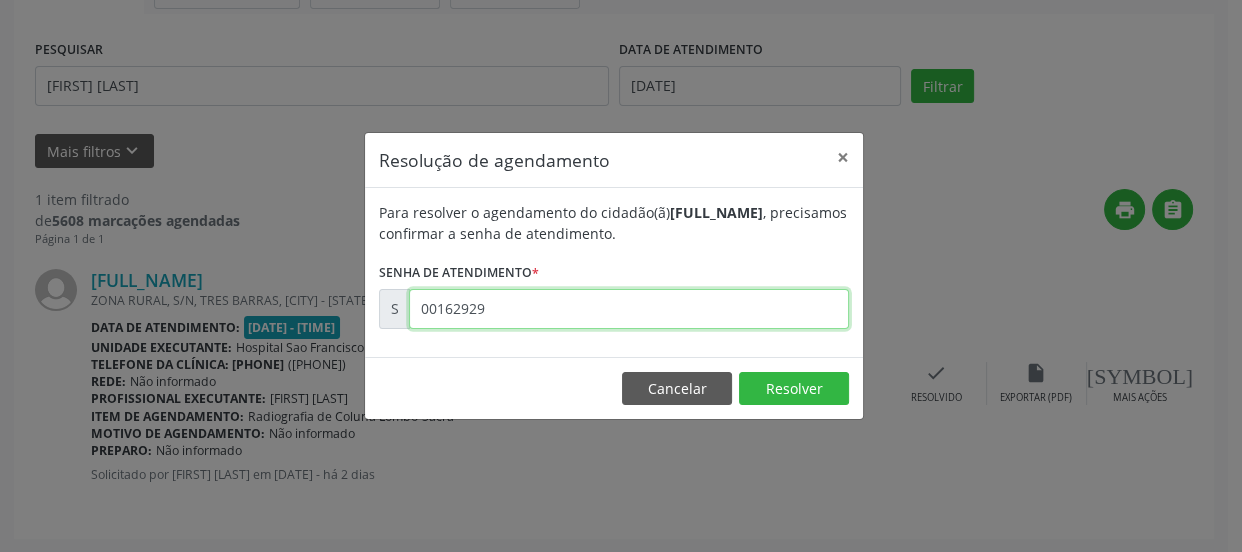 type on "00162929" 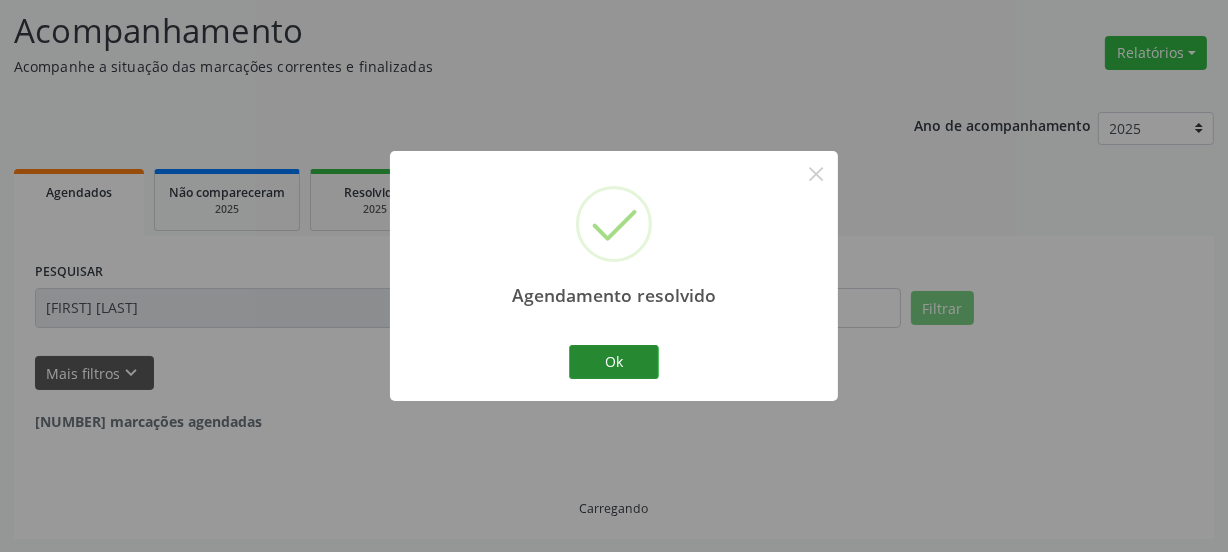 scroll, scrollTop: 65, scrollLeft: 0, axis: vertical 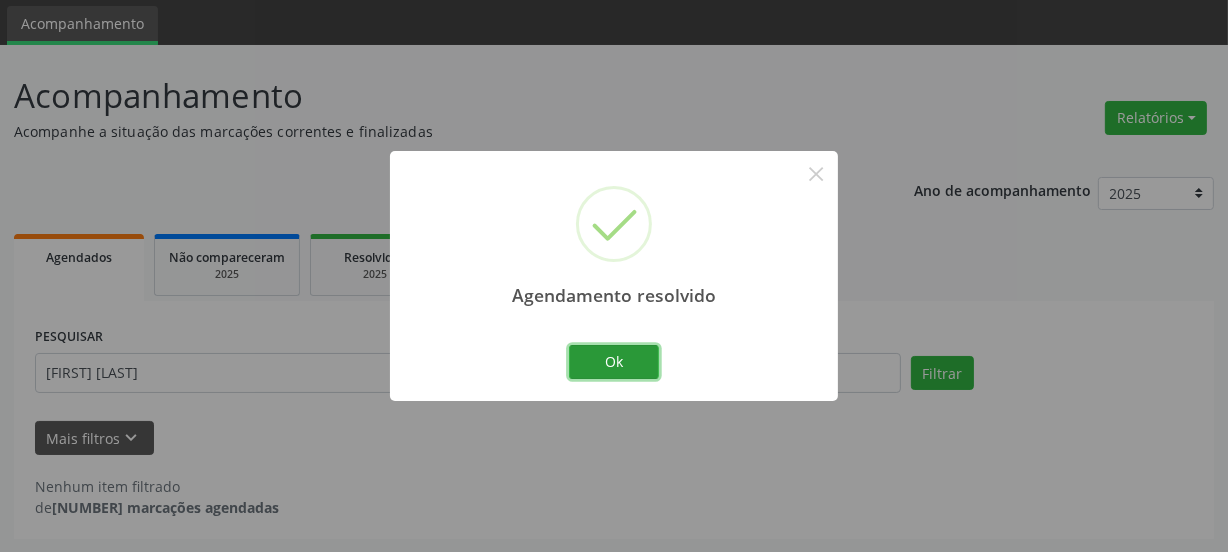 click on "Ok" at bounding box center [614, 362] 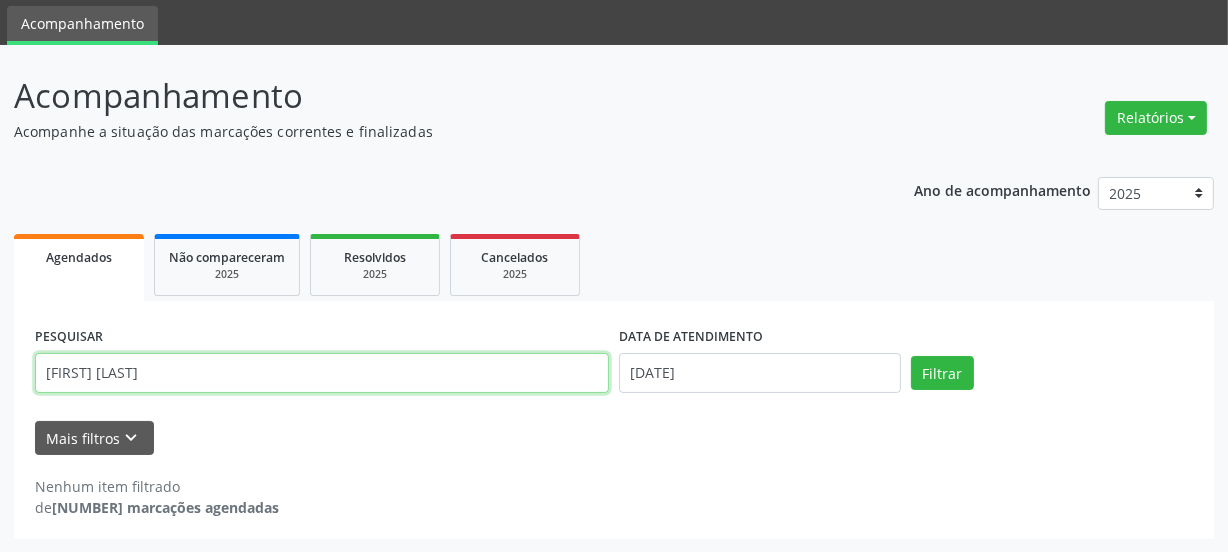 drag, startPoint x: 145, startPoint y: 375, endPoint x: 0, endPoint y: 358, distance: 145.99315 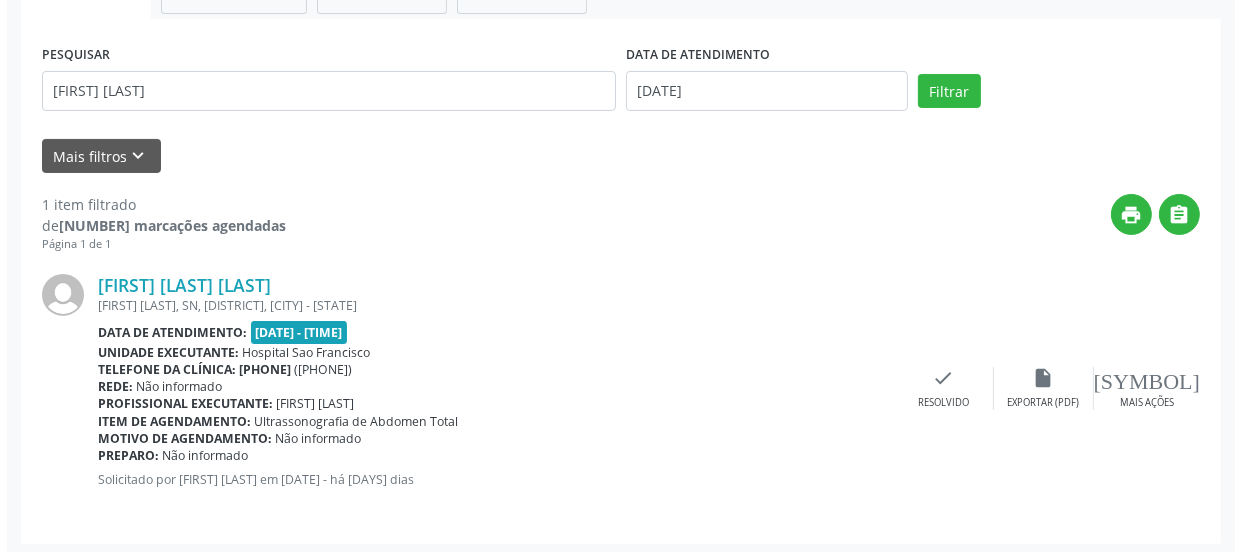 scroll, scrollTop: 352, scrollLeft: 0, axis: vertical 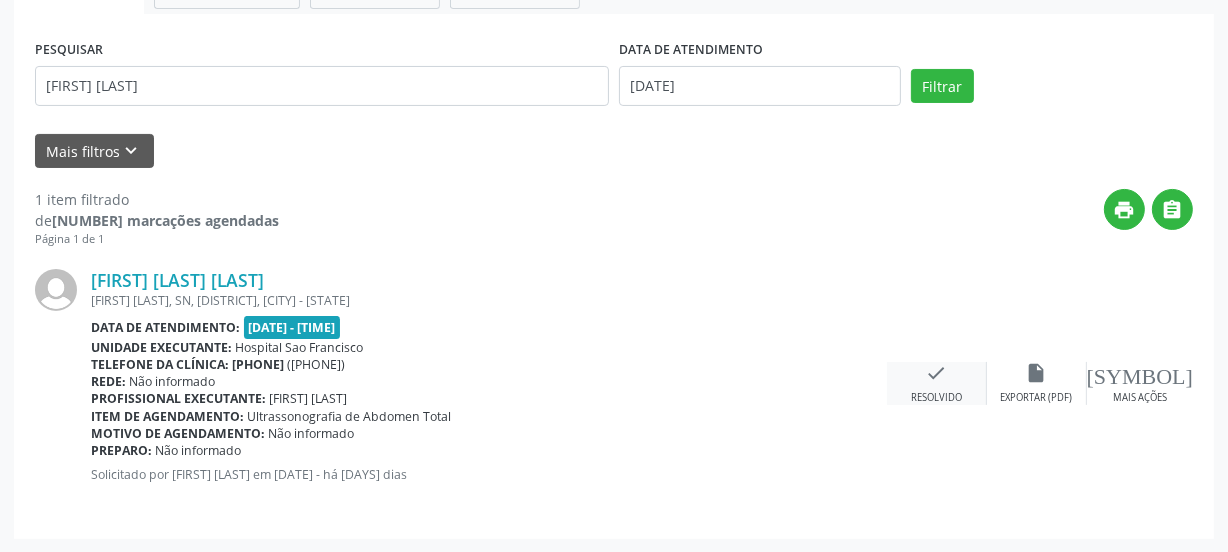 click on "Resolvido" at bounding box center (1036, 398) 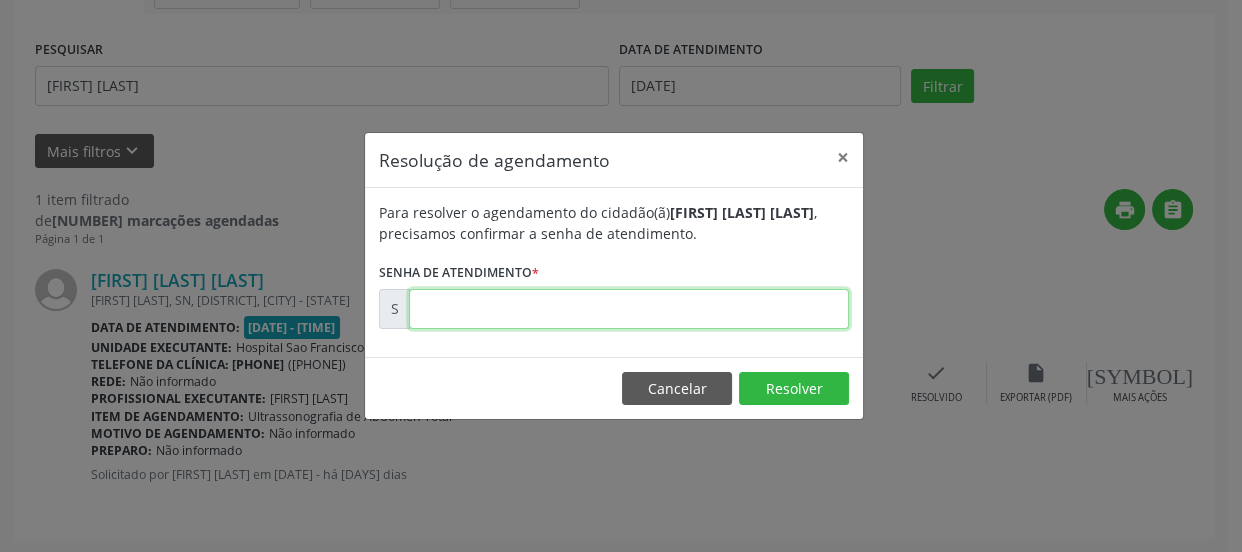 click at bounding box center (629, 309) 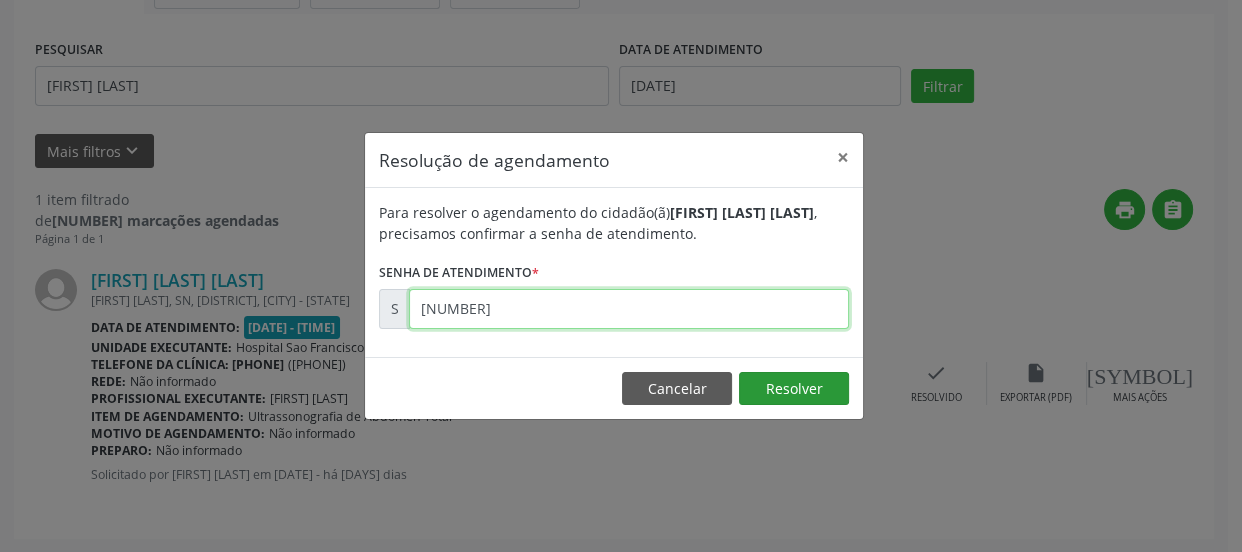 type on "[NUMBER]" 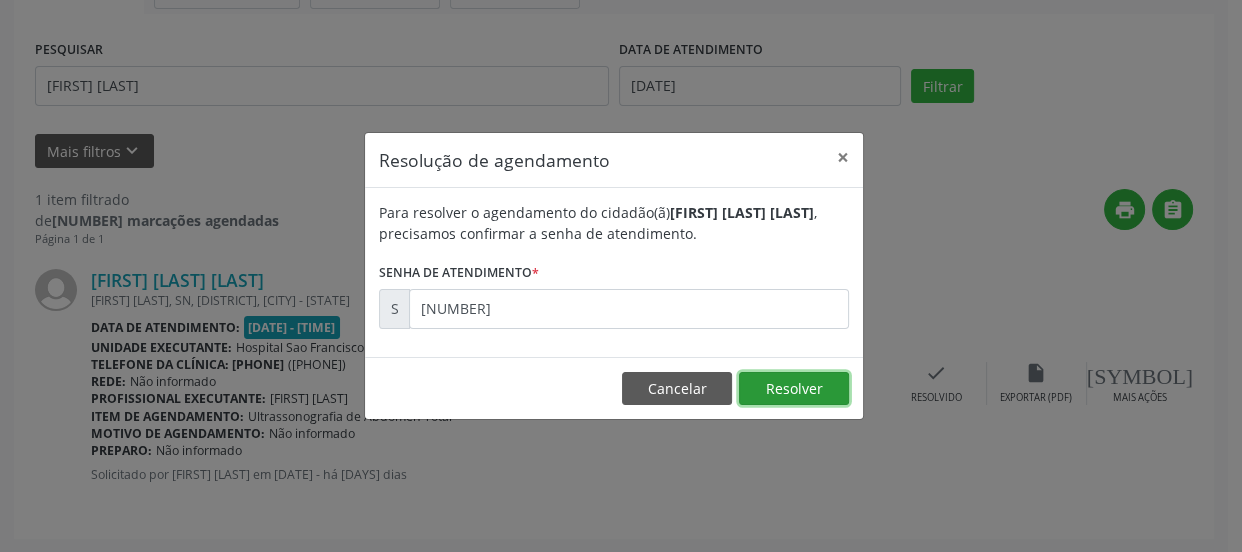 click on "Resolver" at bounding box center (794, 389) 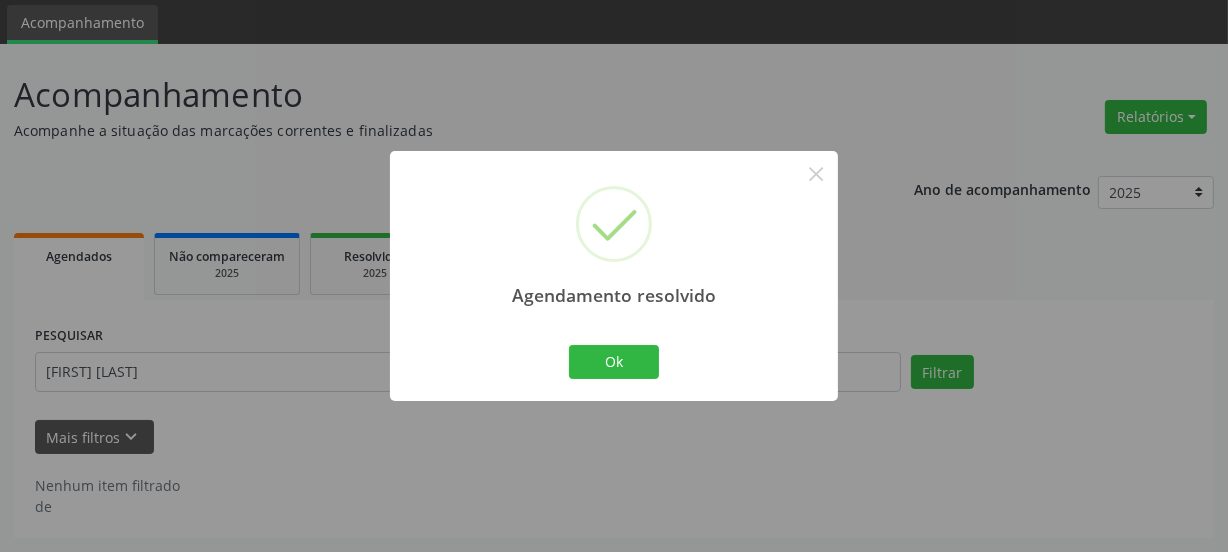 scroll, scrollTop: 65, scrollLeft: 0, axis: vertical 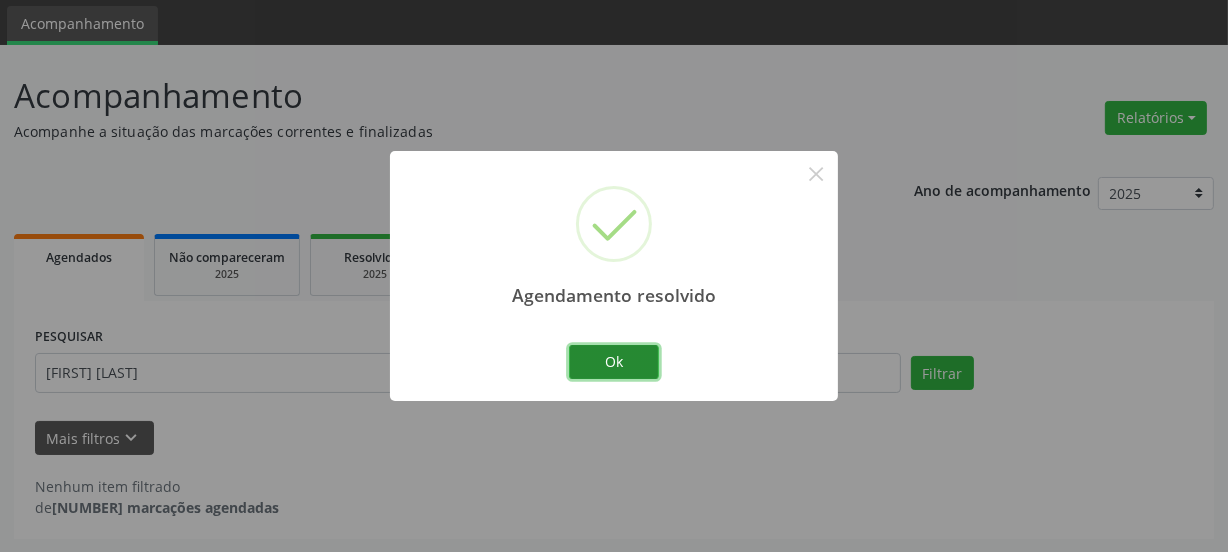 click on "Ok" at bounding box center [614, 362] 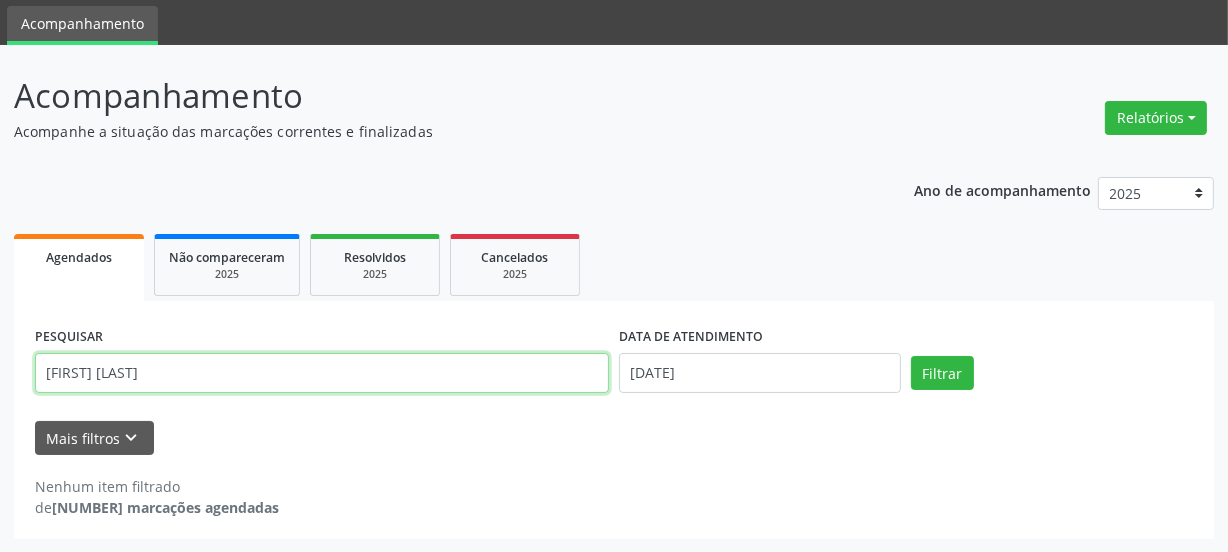 drag, startPoint x: 200, startPoint y: 367, endPoint x: 0, endPoint y: 502, distance: 241.29857 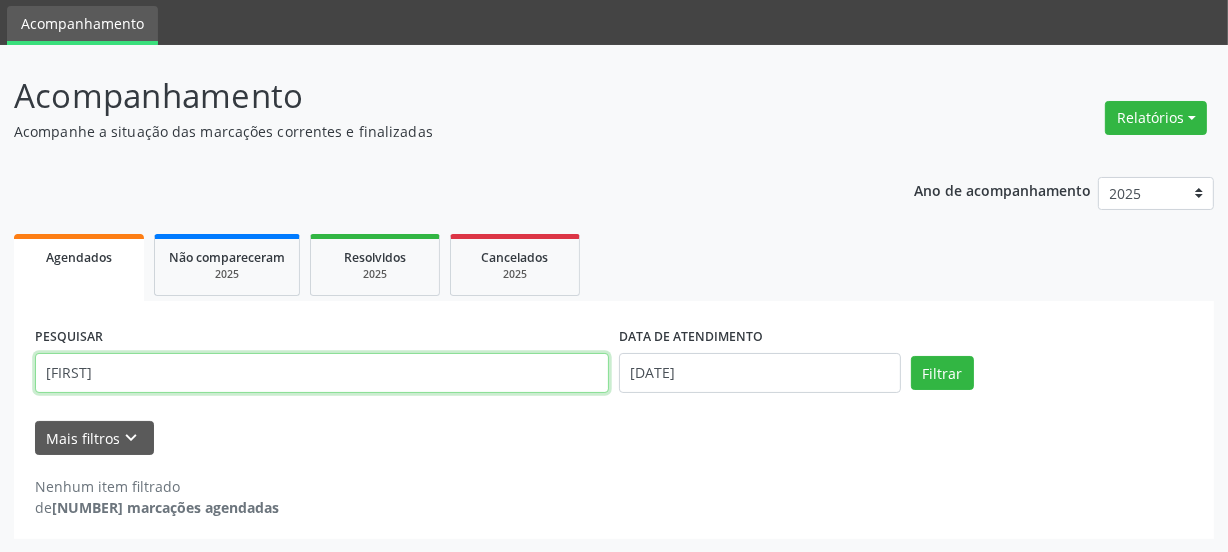 type on "[FIRST]" 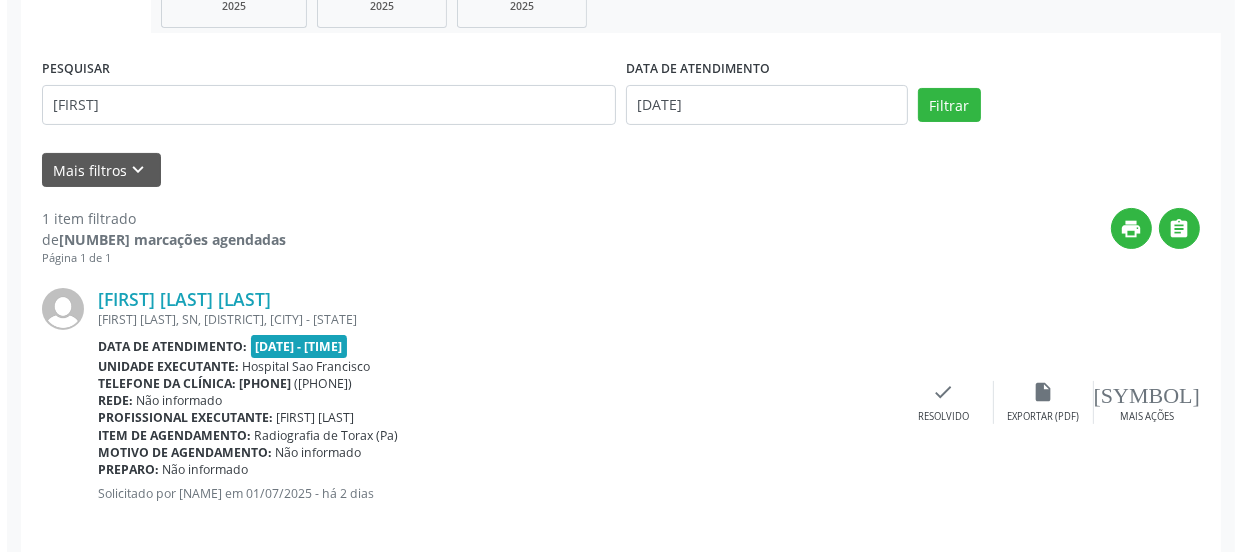 scroll, scrollTop: 352, scrollLeft: 0, axis: vertical 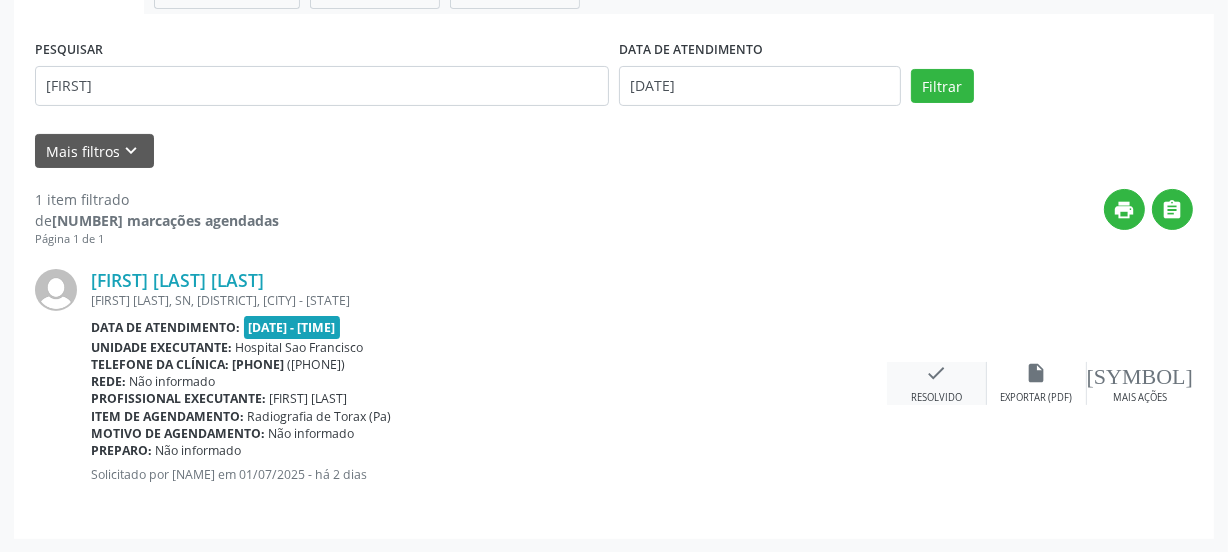 click on "check
Resolvido" at bounding box center [937, 383] 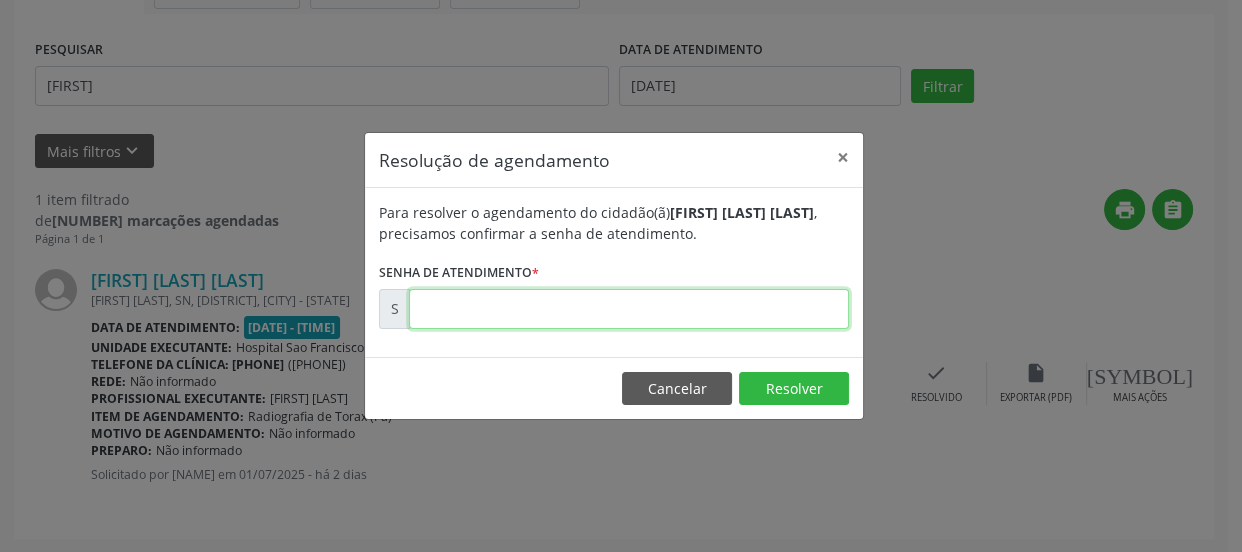 click at bounding box center [629, 309] 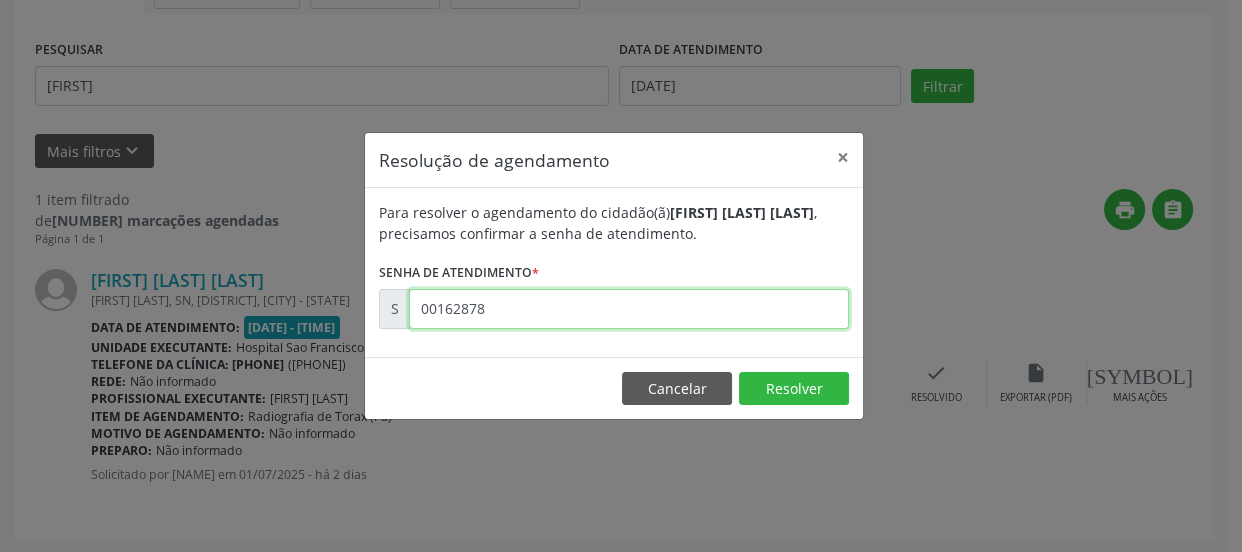 type on "00162878" 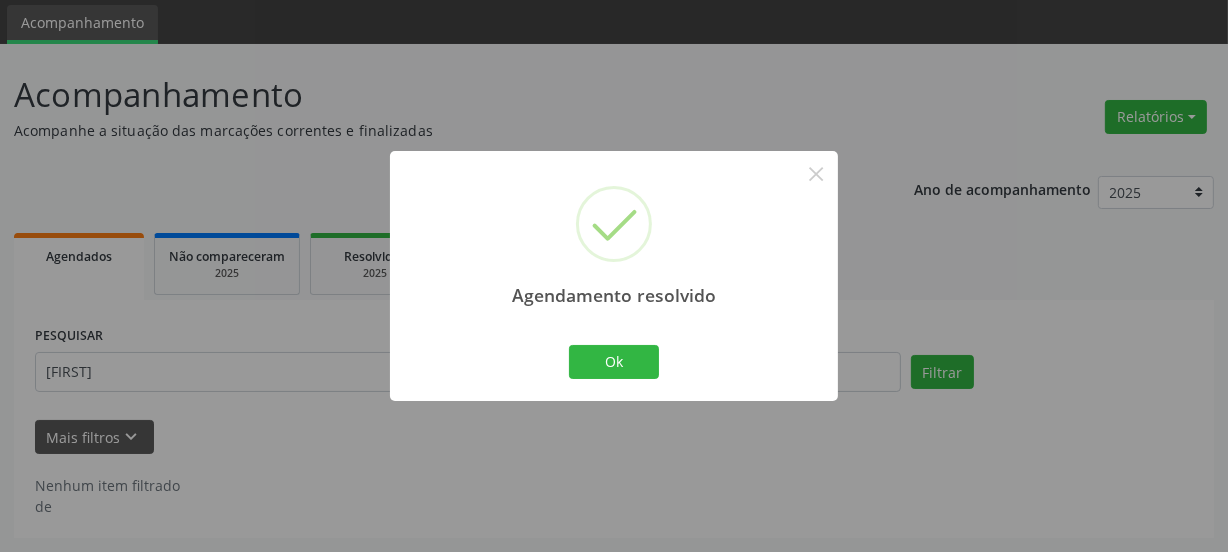 scroll, scrollTop: 65, scrollLeft: 0, axis: vertical 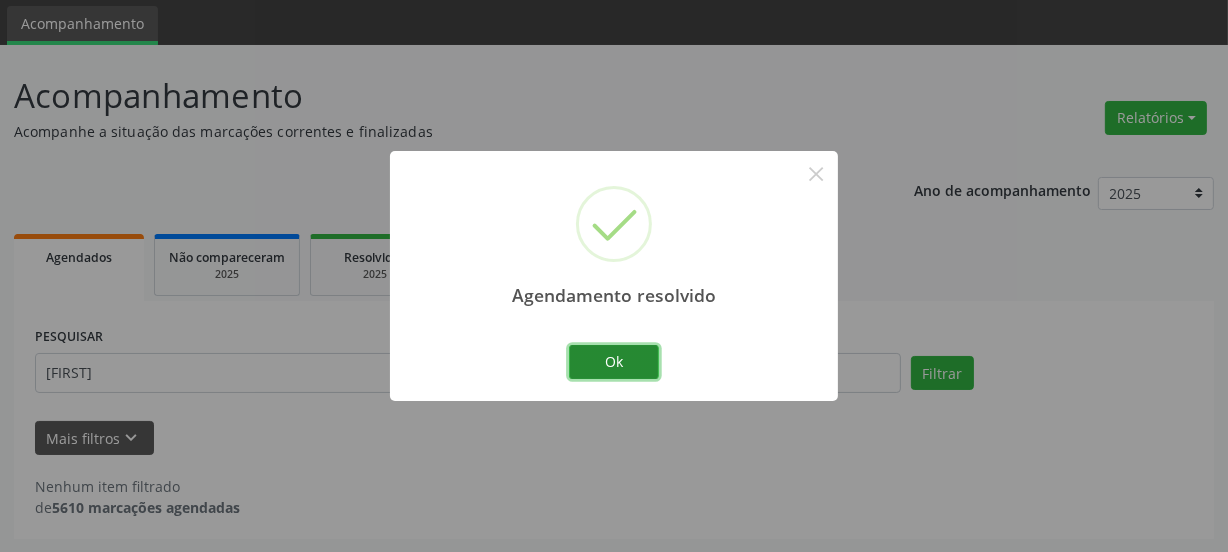 click on "Ok" at bounding box center [614, 362] 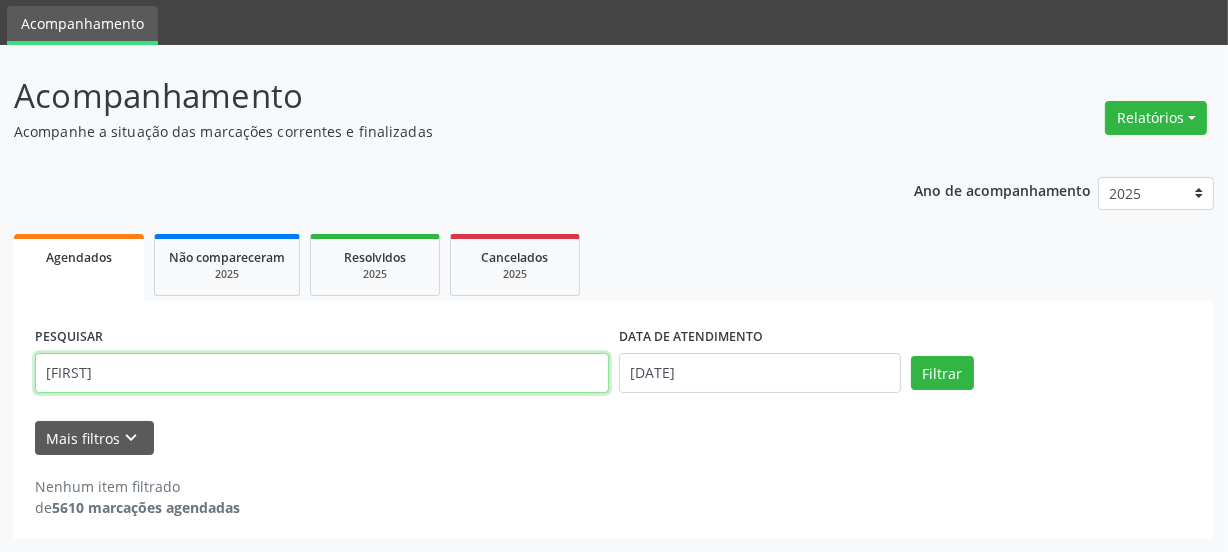 drag, startPoint x: 108, startPoint y: 375, endPoint x: 0, endPoint y: 409, distance: 113.22544 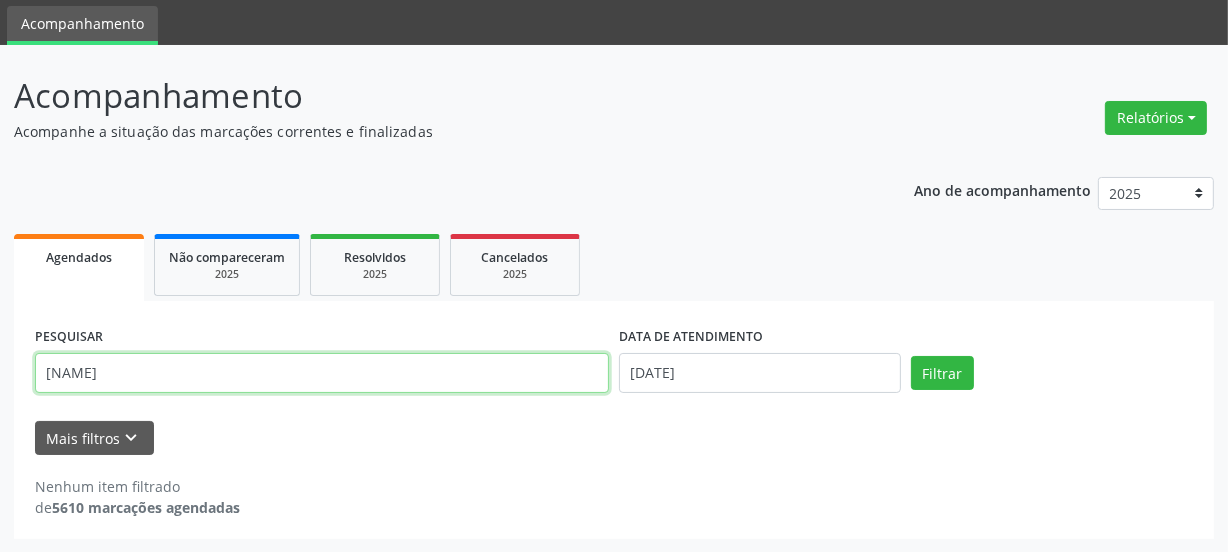 type on "[NAME]" 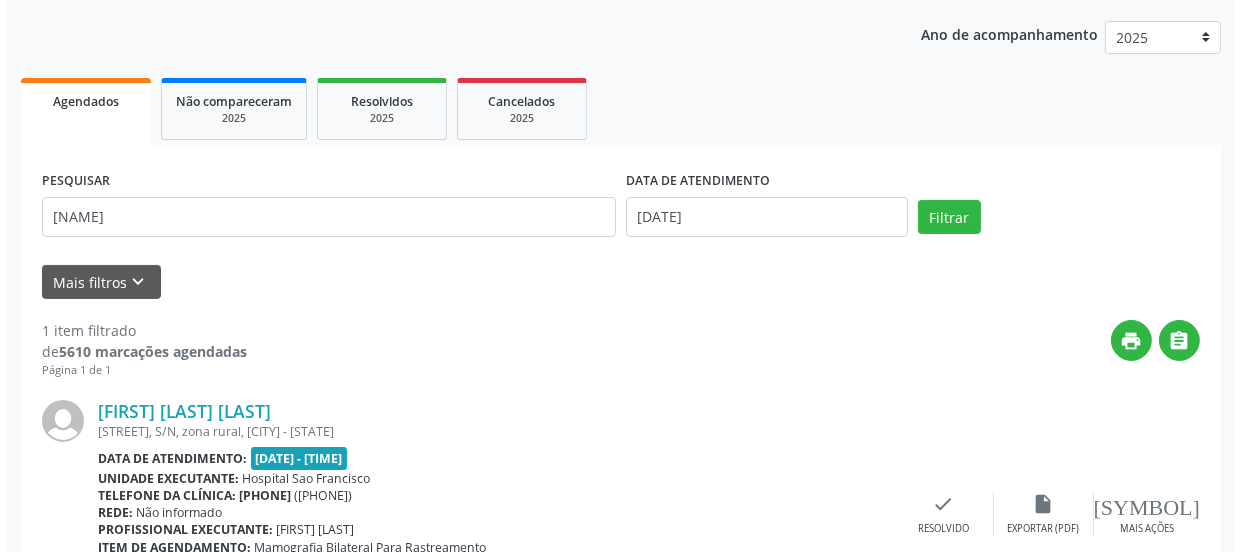 scroll, scrollTop: 352, scrollLeft: 0, axis: vertical 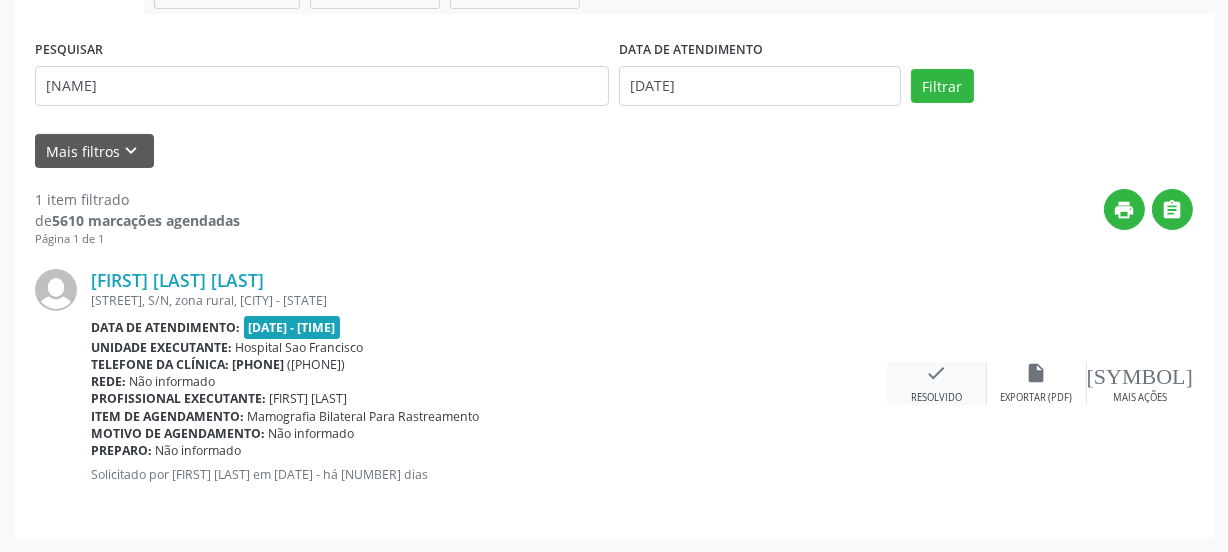 click on "Resolvido" at bounding box center (1036, 398) 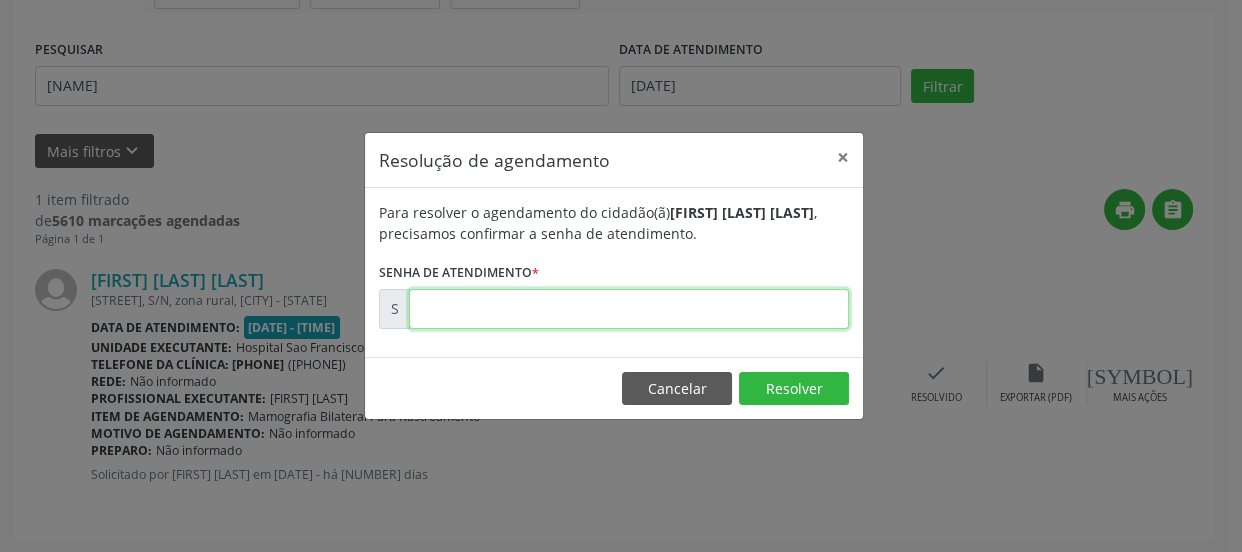 click at bounding box center [629, 309] 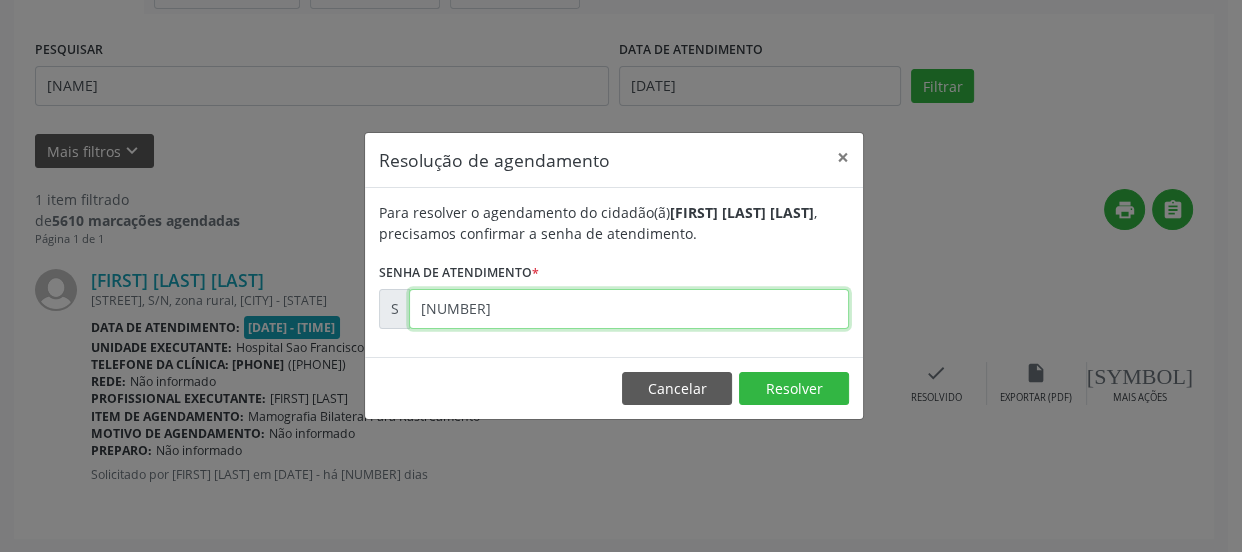 type on "[NUMBER]" 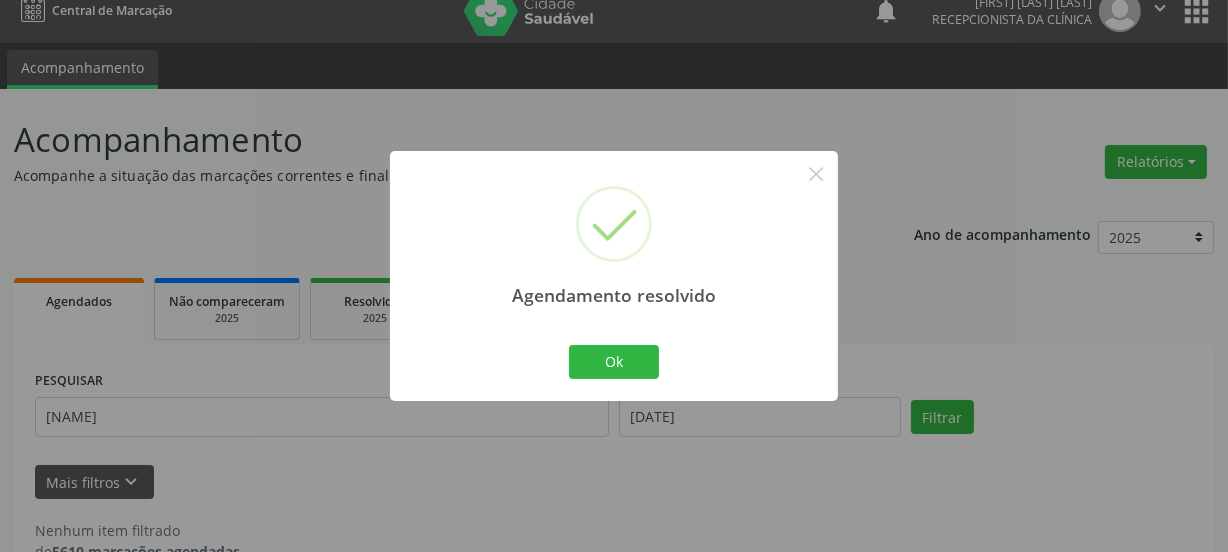 scroll, scrollTop: 0, scrollLeft: 0, axis: both 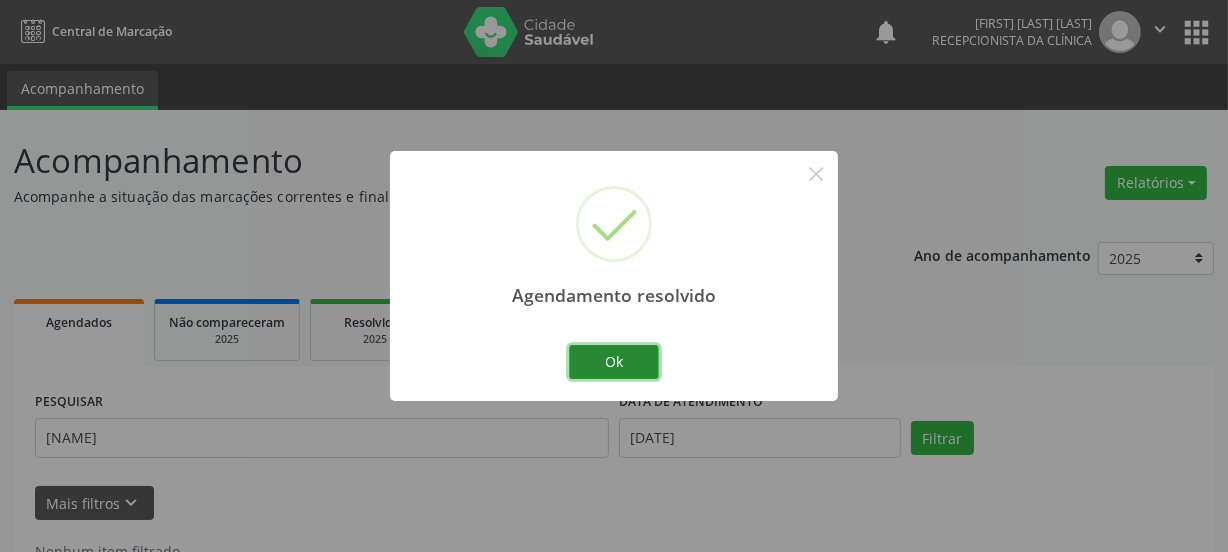 click on "Ok" at bounding box center (614, 362) 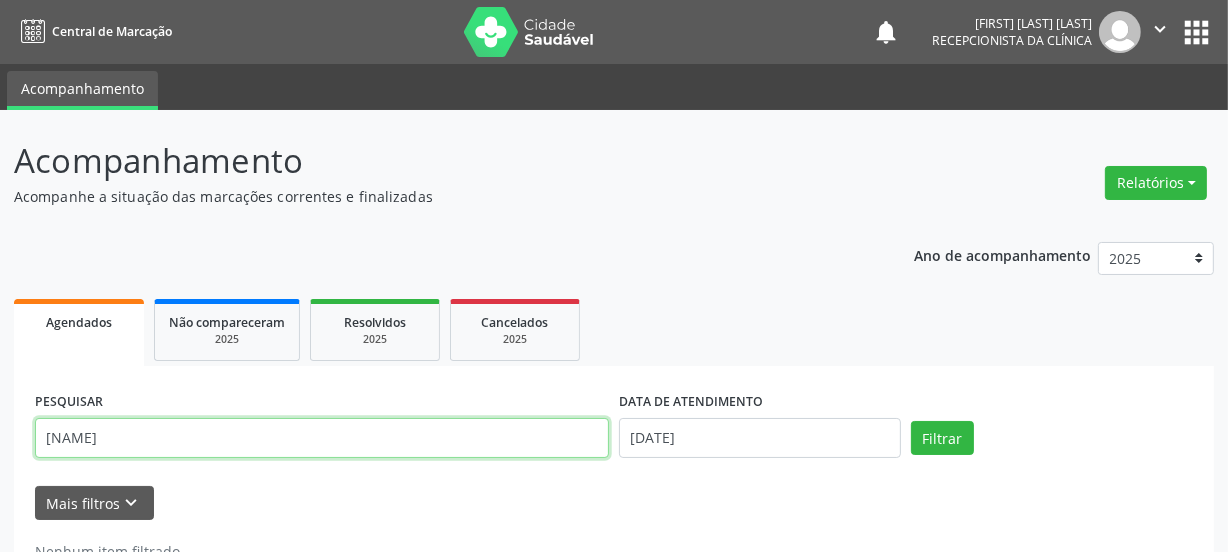 drag, startPoint x: 128, startPoint y: 431, endPoint x: 0, endPoint y: 466, distance: 132.69891 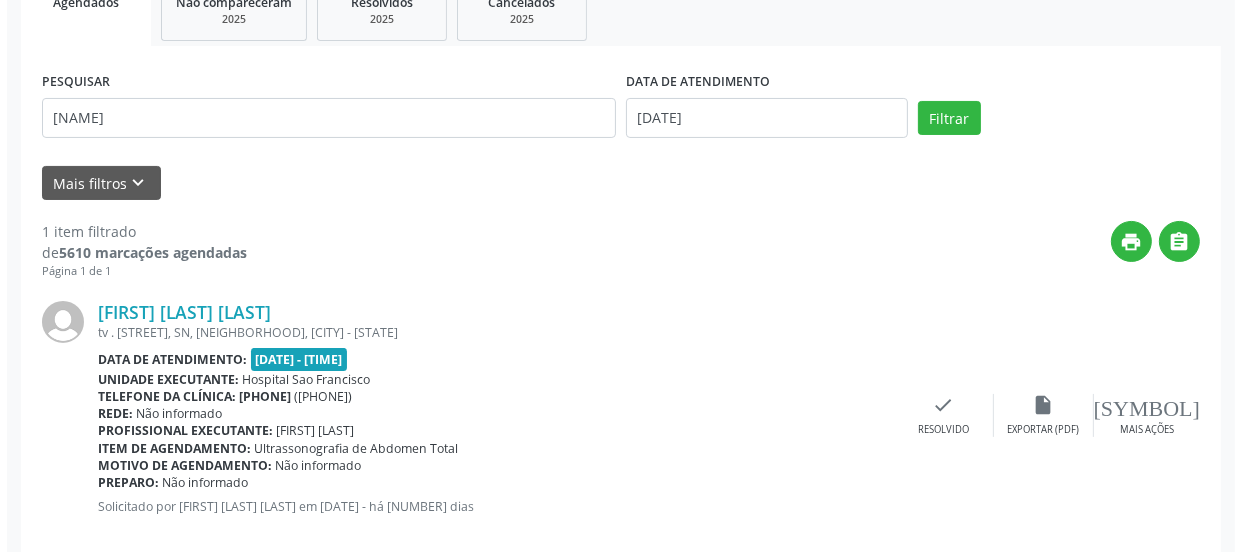 scroll, scrollTop: 352, scrollLeft: 0, axis: vertical 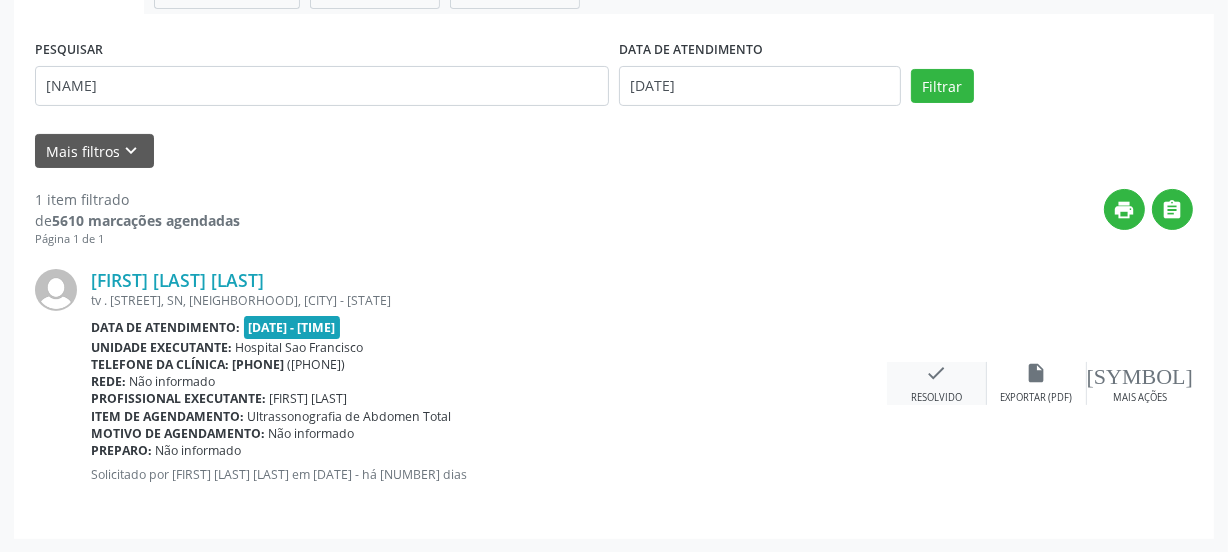 click on "Resolvido" at bounding box center [1036, 398] 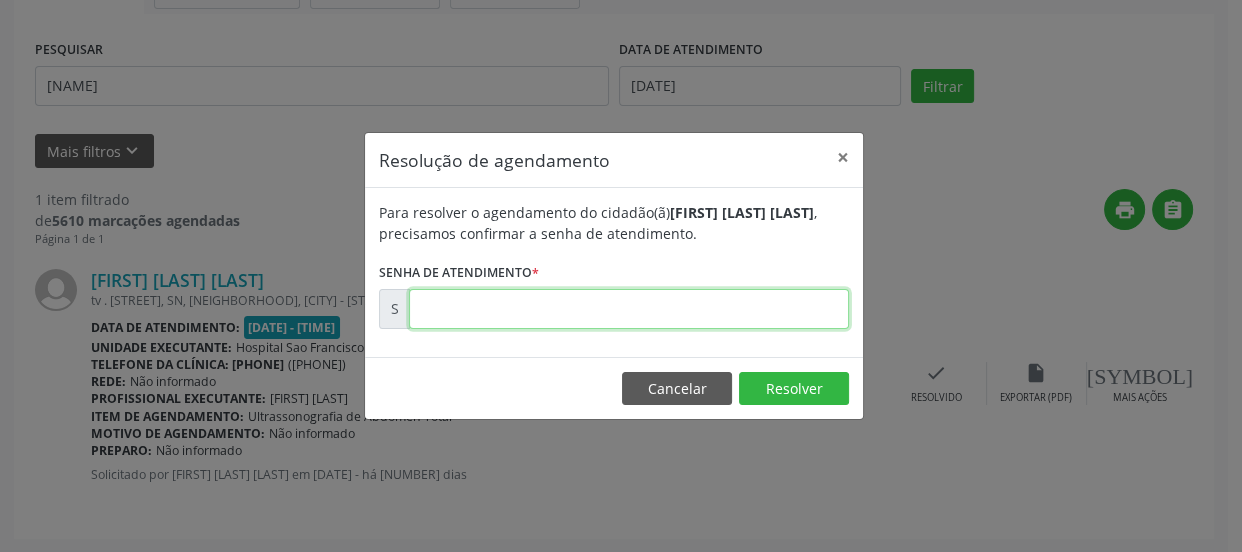 click at bounding box center (629, 309) 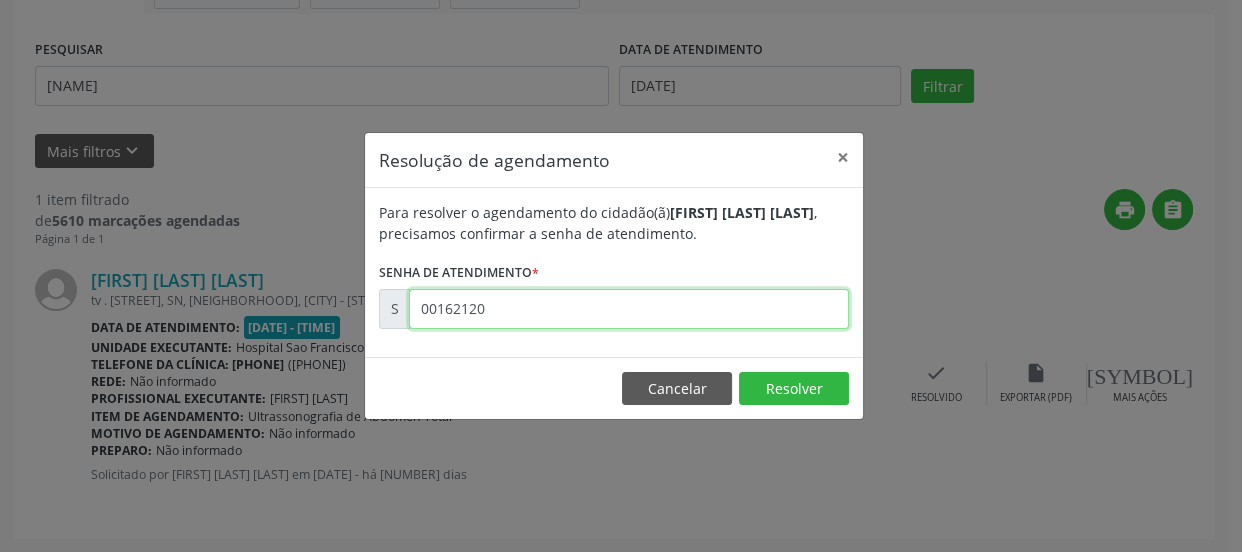 type on "00162120" 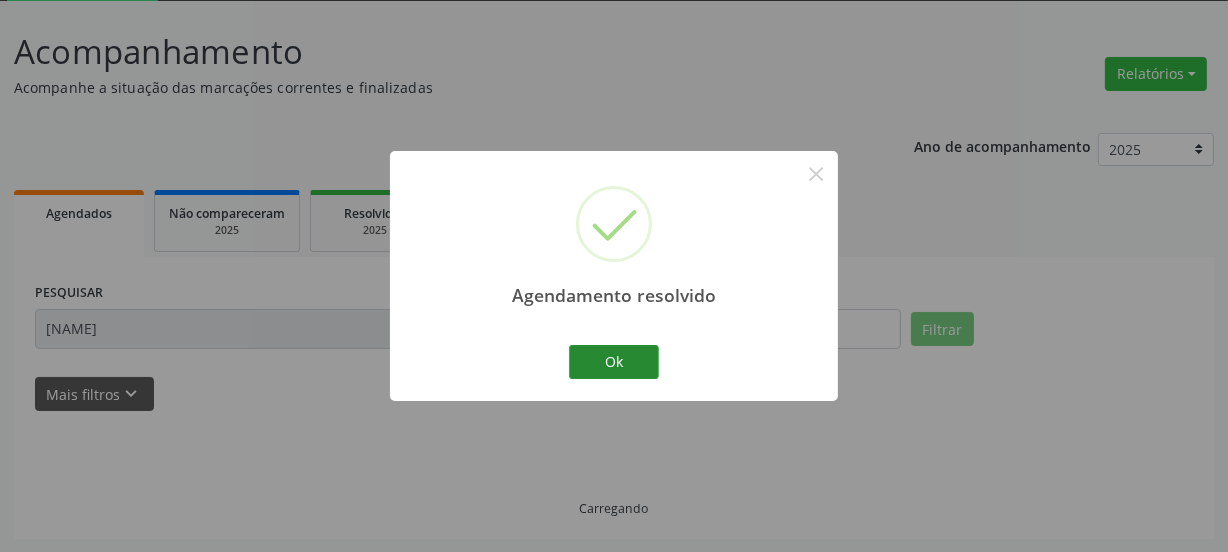 scroll, scrollTop: 65, scrollLeft: 0, axis: vertical 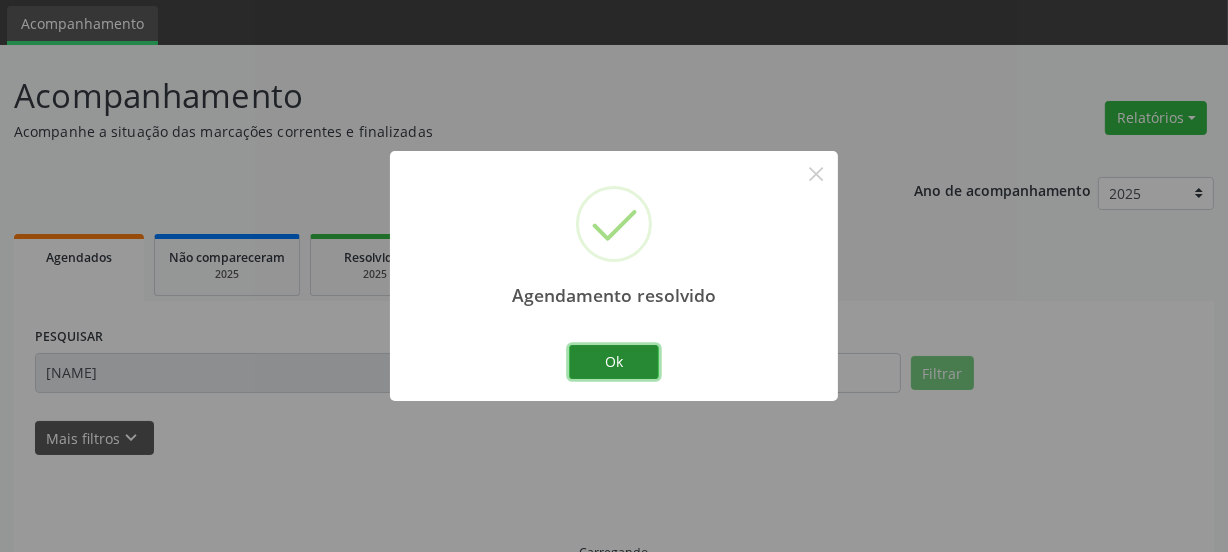 click on "Ok" at bounding box center [614, 362] 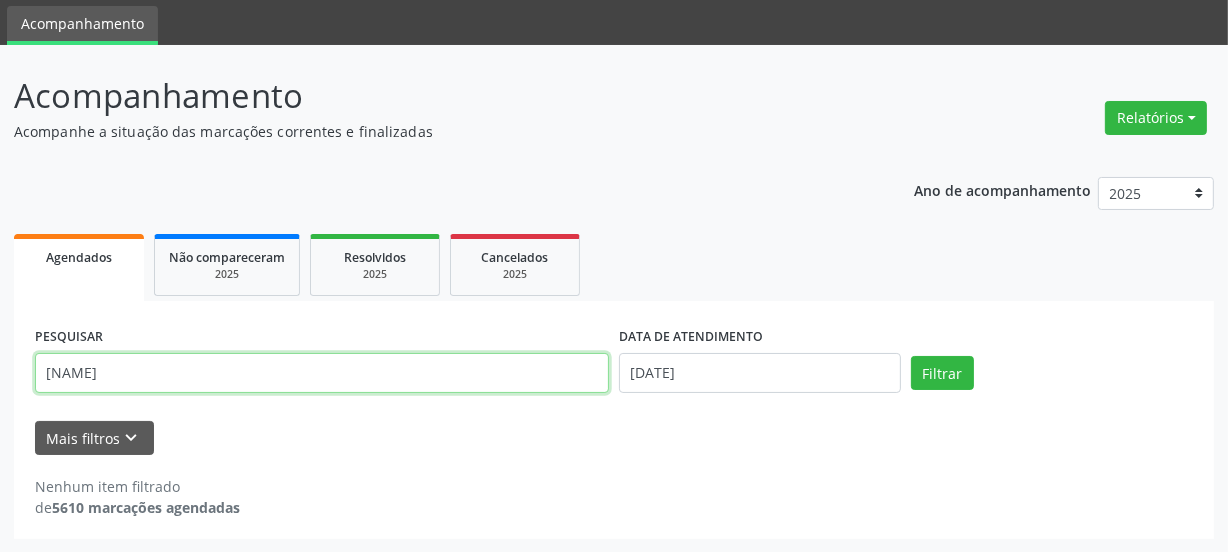 drag, startPoint x: 128, startPoint y: 376, endPoint x: 0, endPoint y: 349, distance: 130.81667 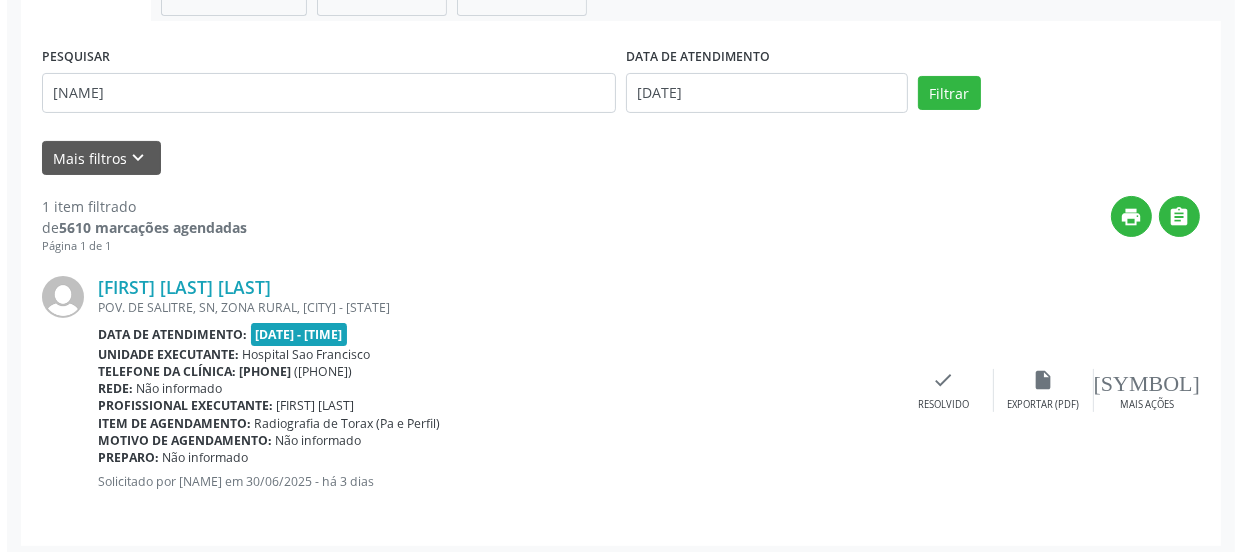 scroll, scrollTop: 352, scrollLeft: 0, axis: vertical 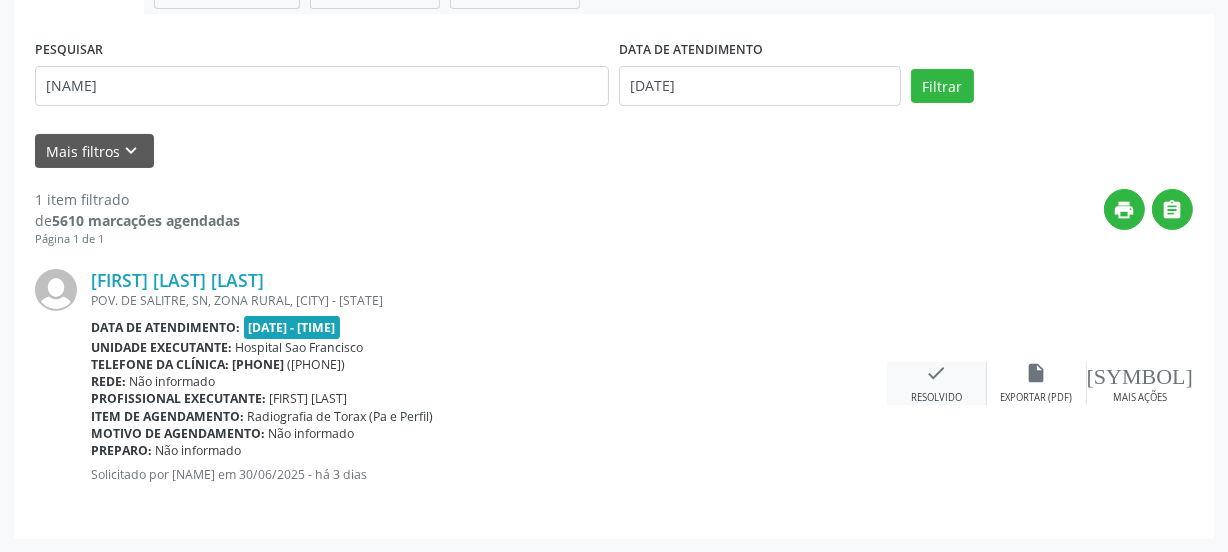 click on "check
Resolvido" at bounding box center (937, 383) 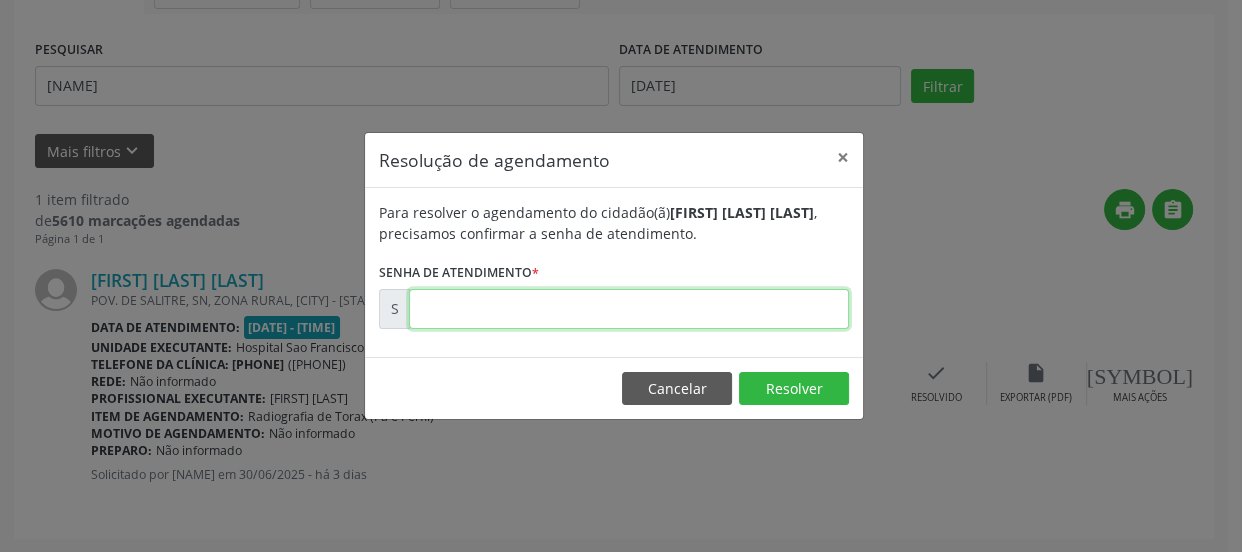 click at bounding box center (629, 309) 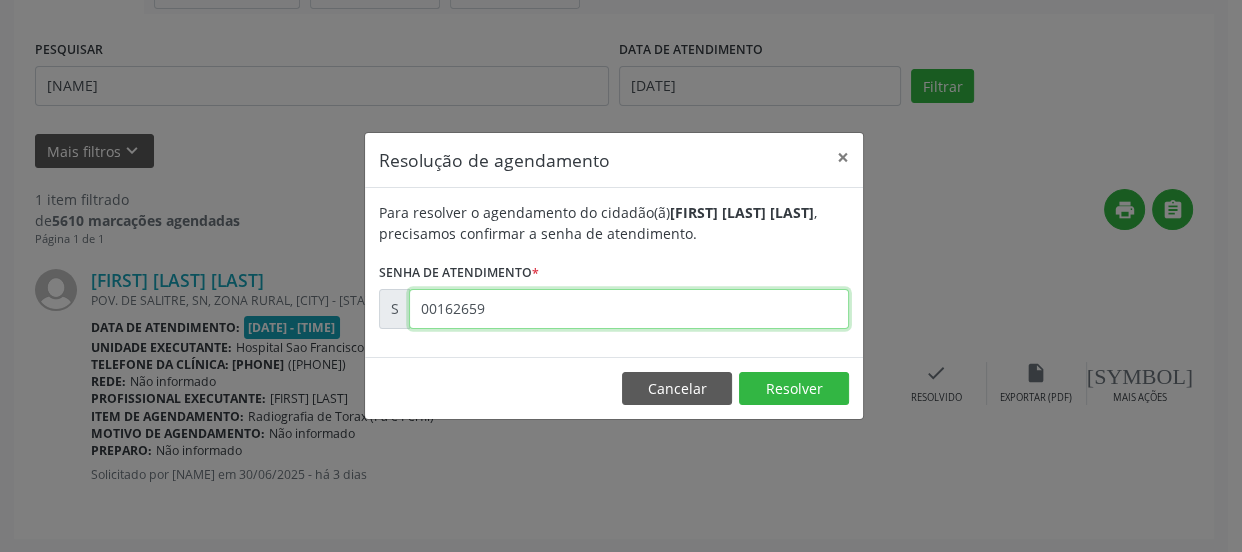 type on "00162659" 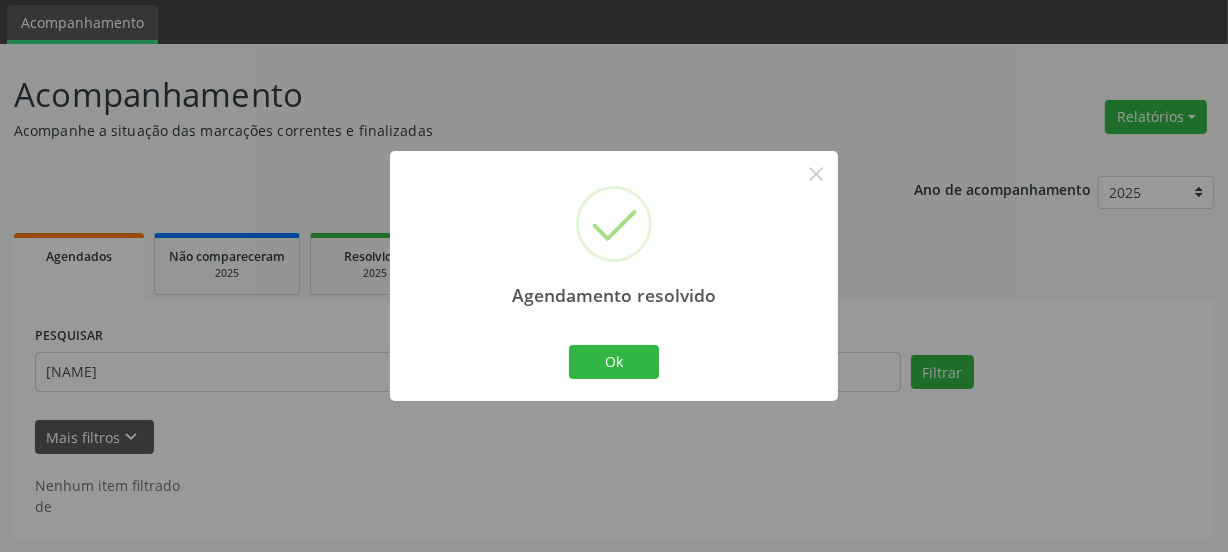 scroll, scrollTop: 65, scrollLeft: 0, axis: vertical 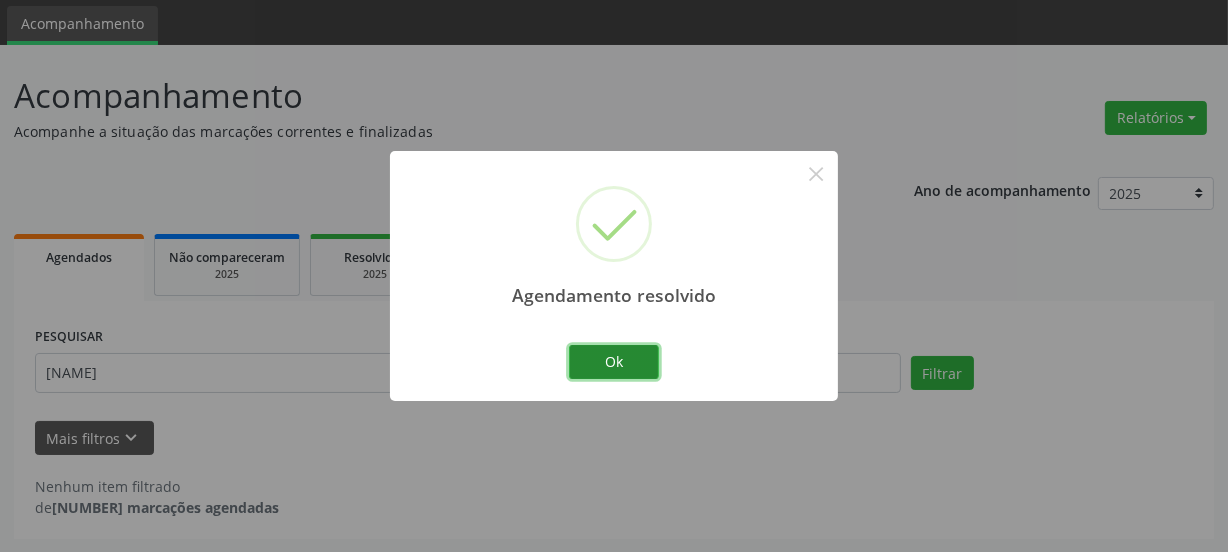 click on "Ok" at bounding box center (614, 362) 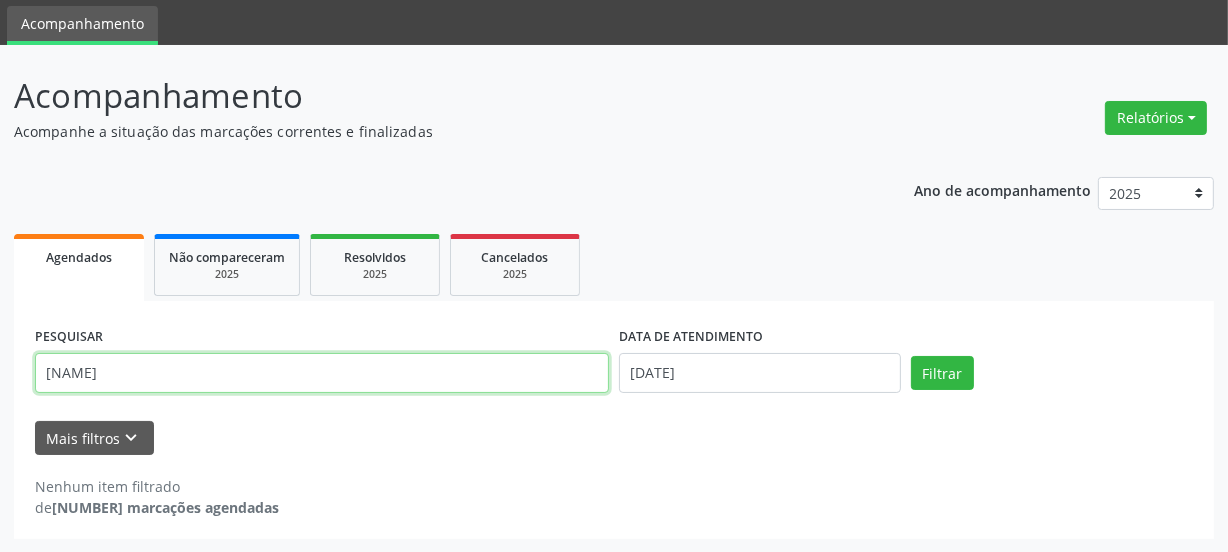 click on "[NAME]" at bounding box center (322, 373) 